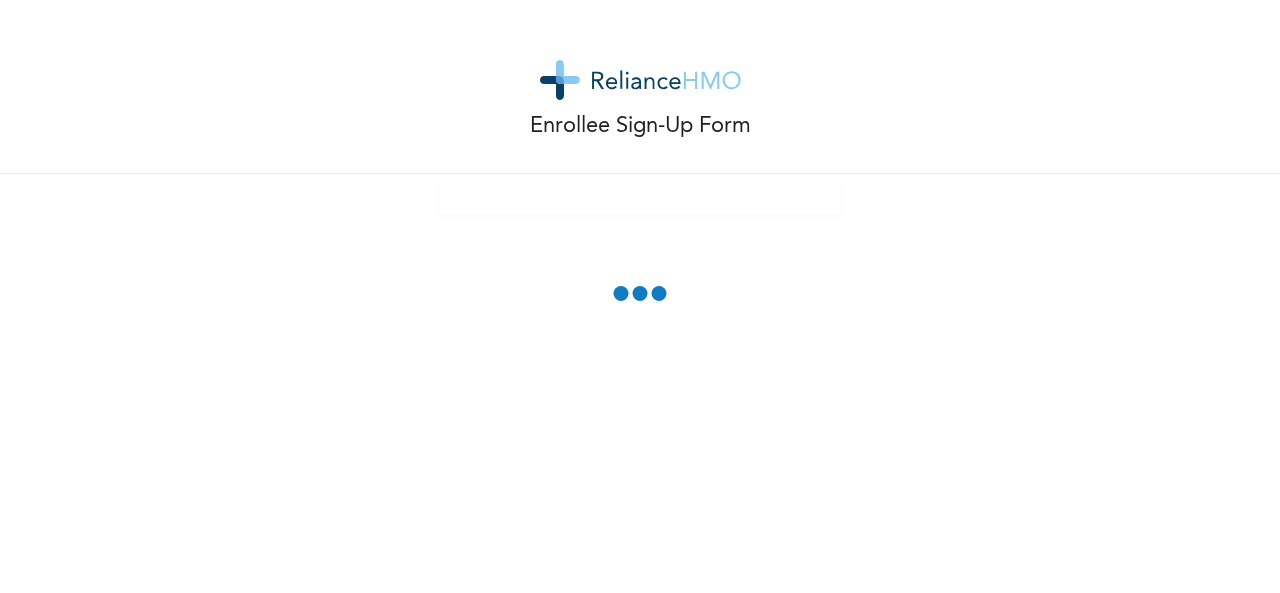 scroll, scrollTop: 0, scrollLeft: 0, axis: both 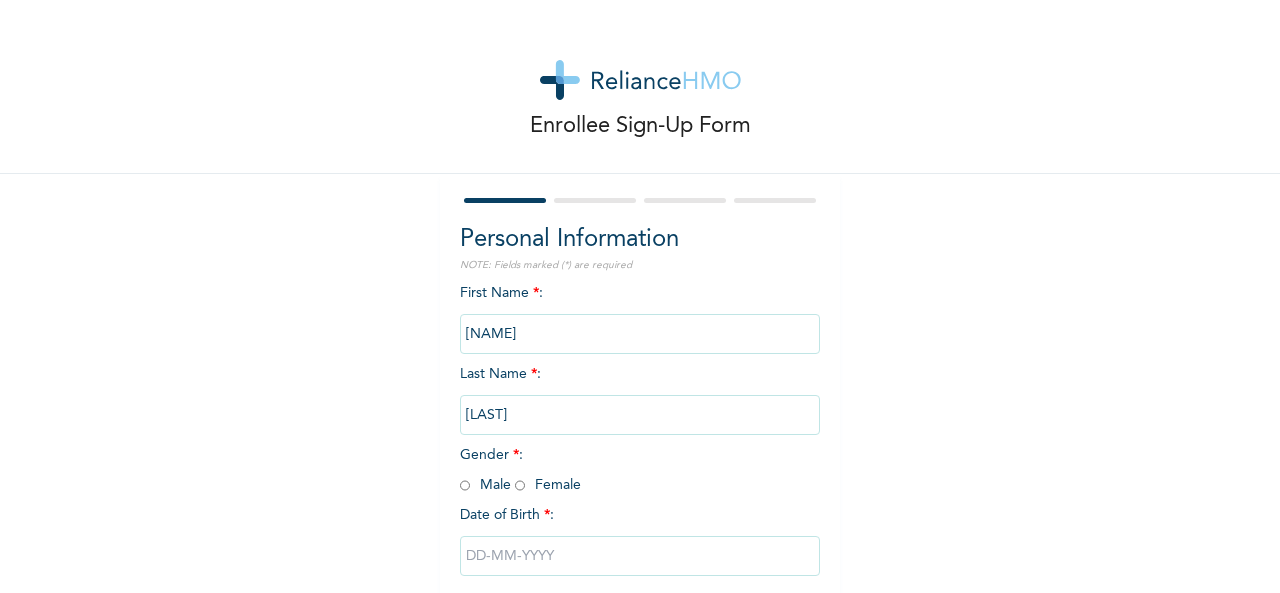 click at bounding box center [465, 485] 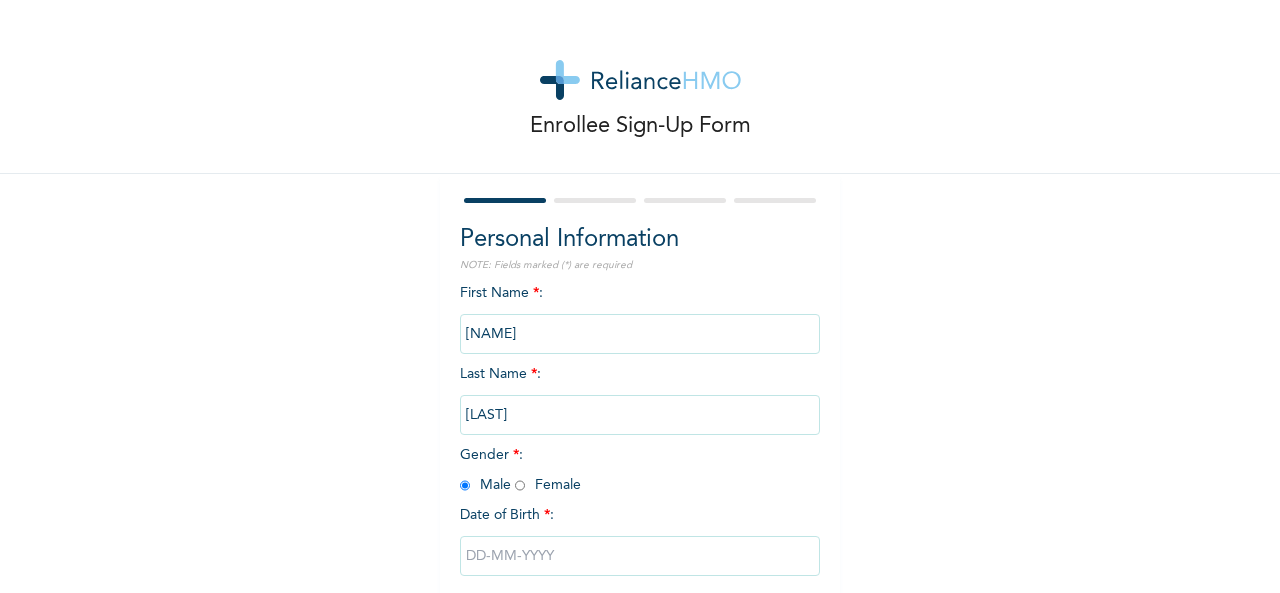 radio on "true" 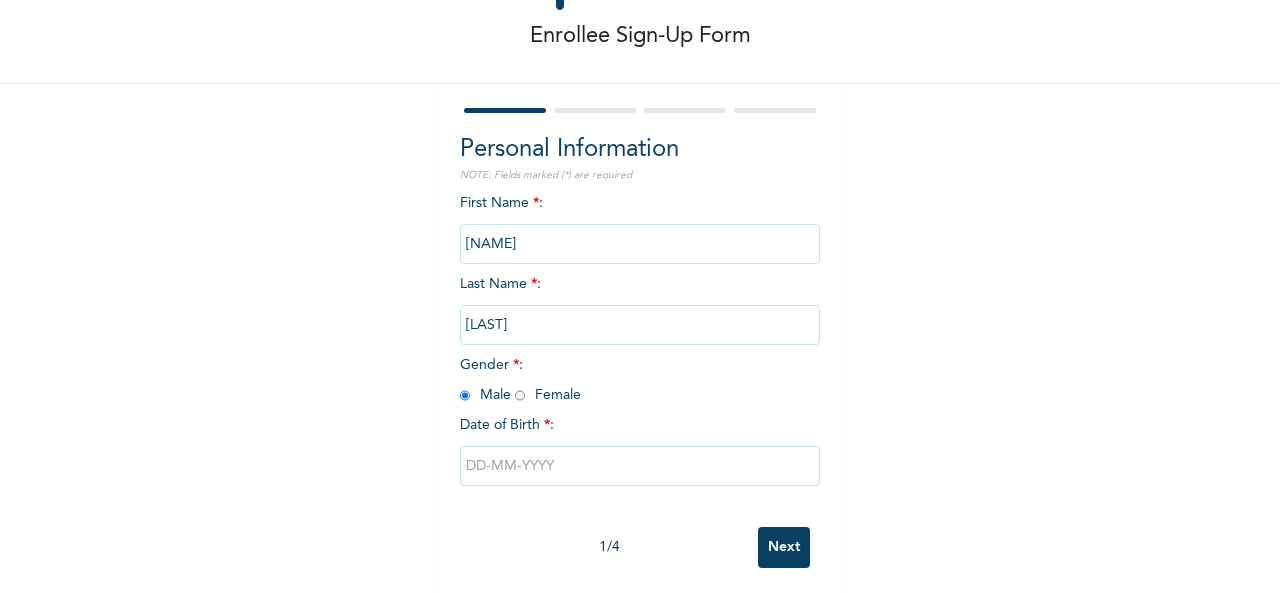 scroll, scrollTop: 112, scrollLeft: 0, axis: vertical 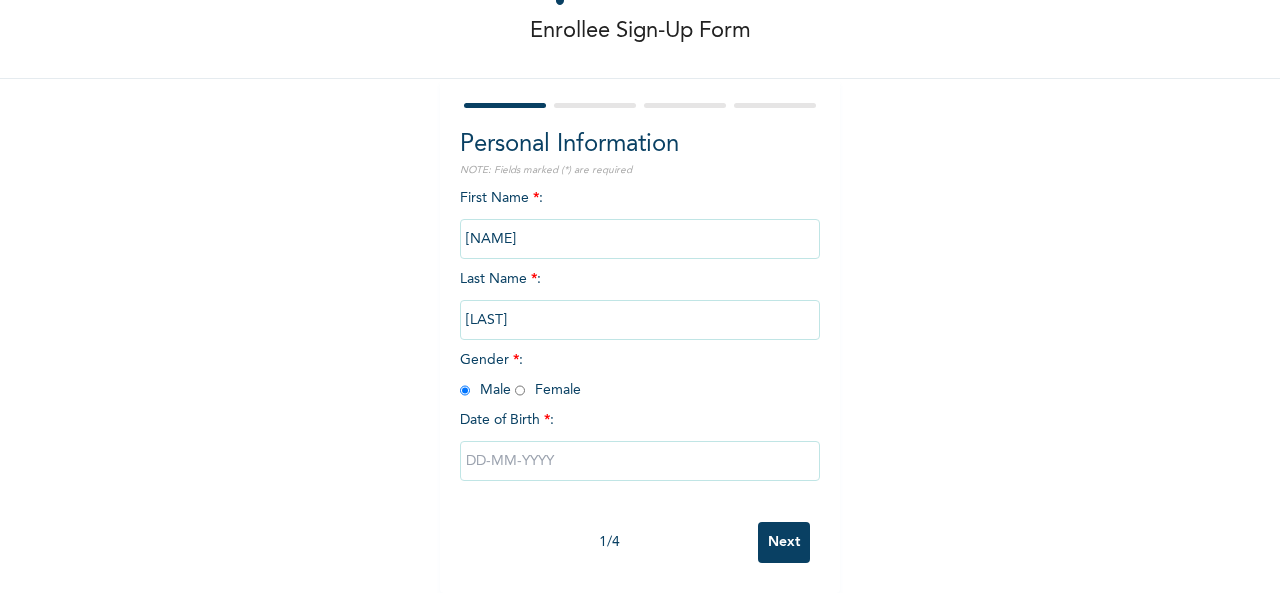 click at bounding box center (640, 461) 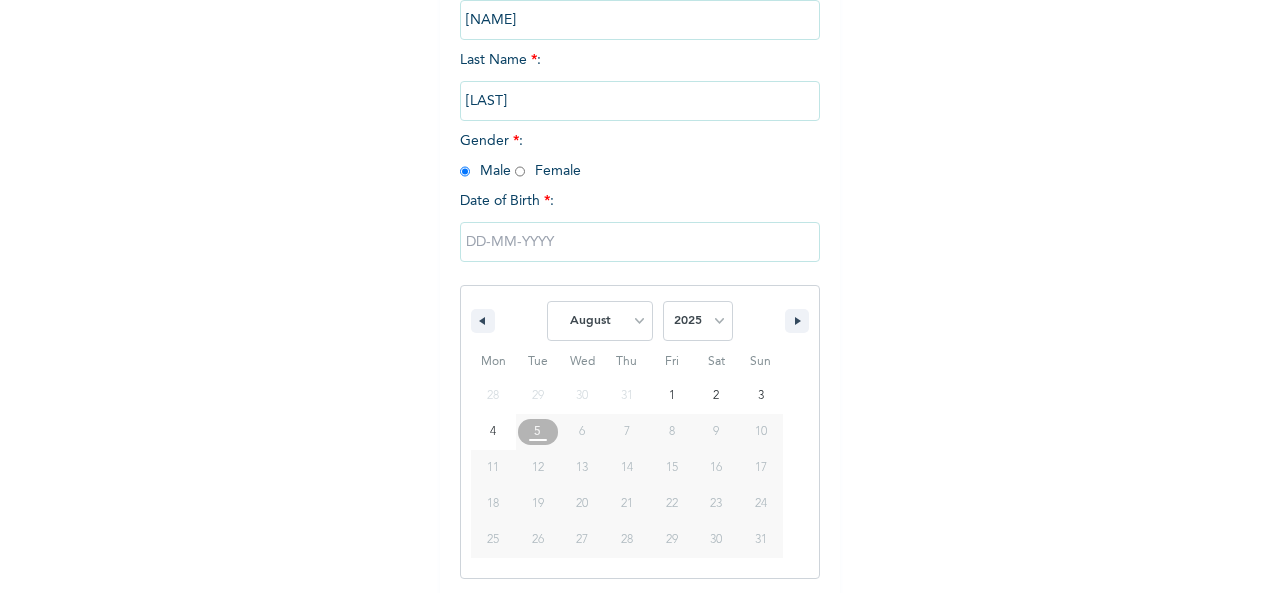 scroll, scrollTop: 317, scrollLeft: 0, axis: vertical 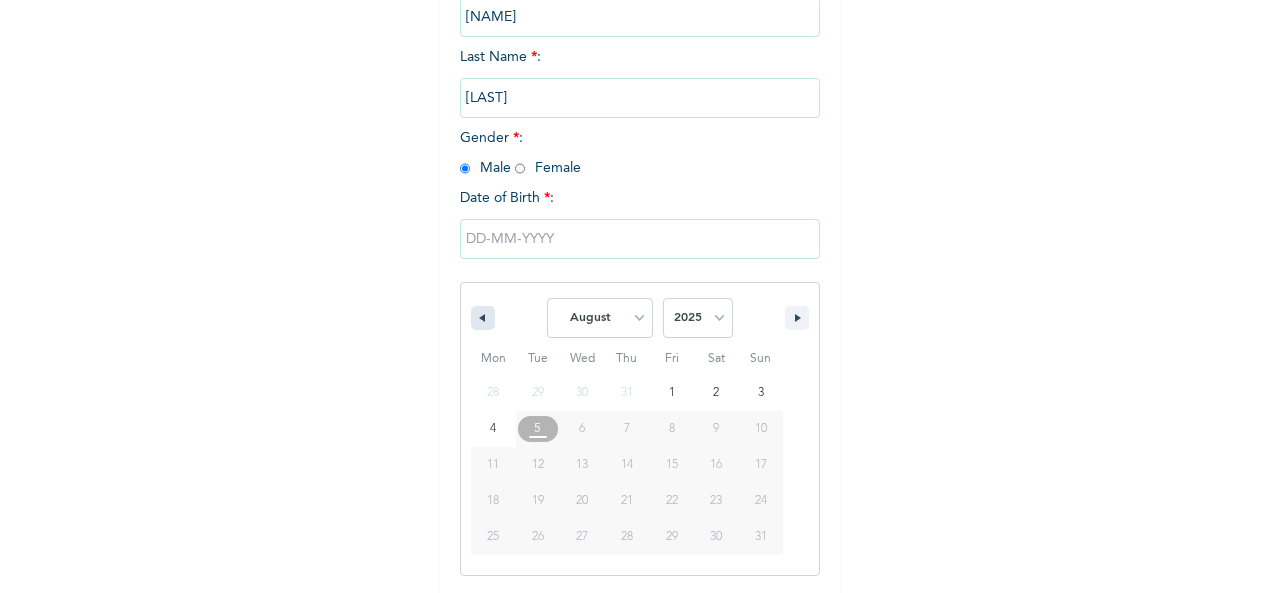 click at bounding box center (483, 318) 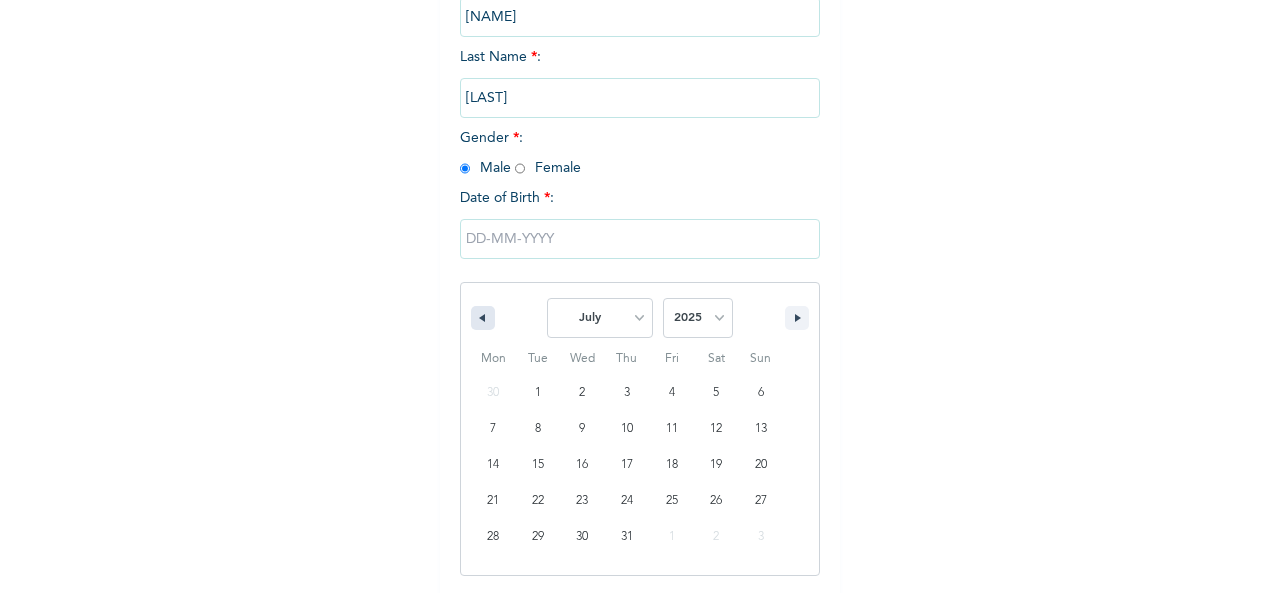 click at bounding box center (483, 318) 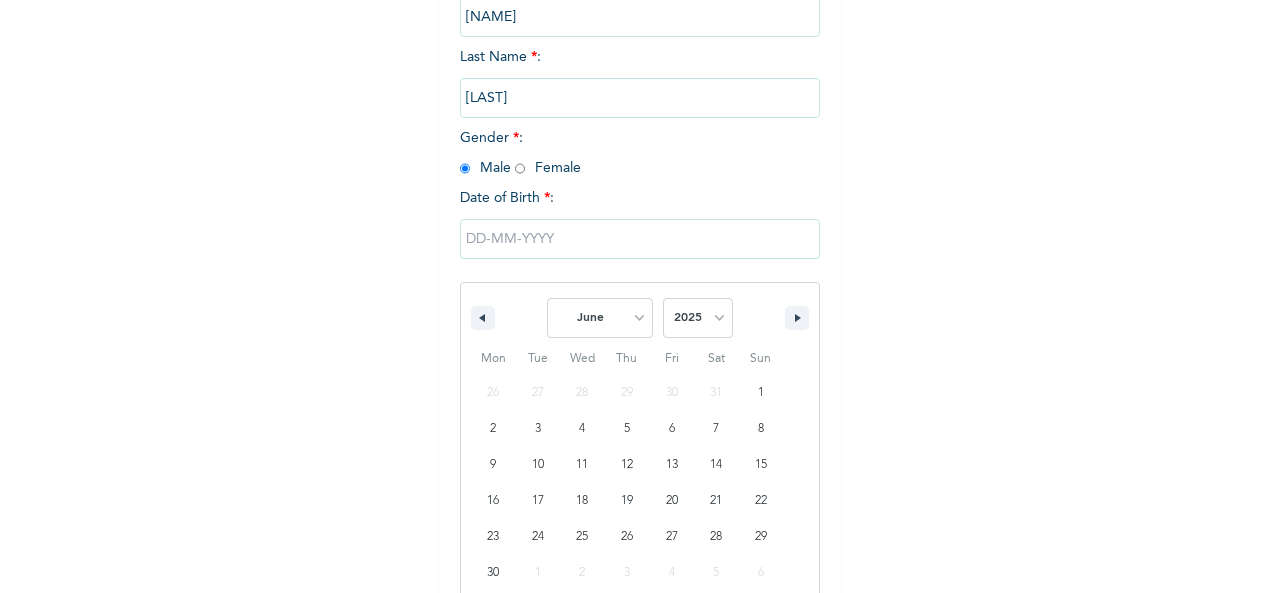 click on "January February March April May June July August September October November December 2025 2024 2023 2022 2021 2020 2019 2018 2017 2016 2015 2014 2013 2012 2011 2010 2009 2008 2007 2006 2005 2004 2003 2002 2001 2000 1999 1998 1997 1996 1995 1994 1993 1992 1991 1990 1989 1988 1987 1986 1985 1984 1983 1982 1981 1980 1979 1978 1977 1976 1975 1974 1973 1972 1971 1970 1969 1968 1967 1966 1965 1964 1963 1962 1961 1960" at bounding box center (640, 313) 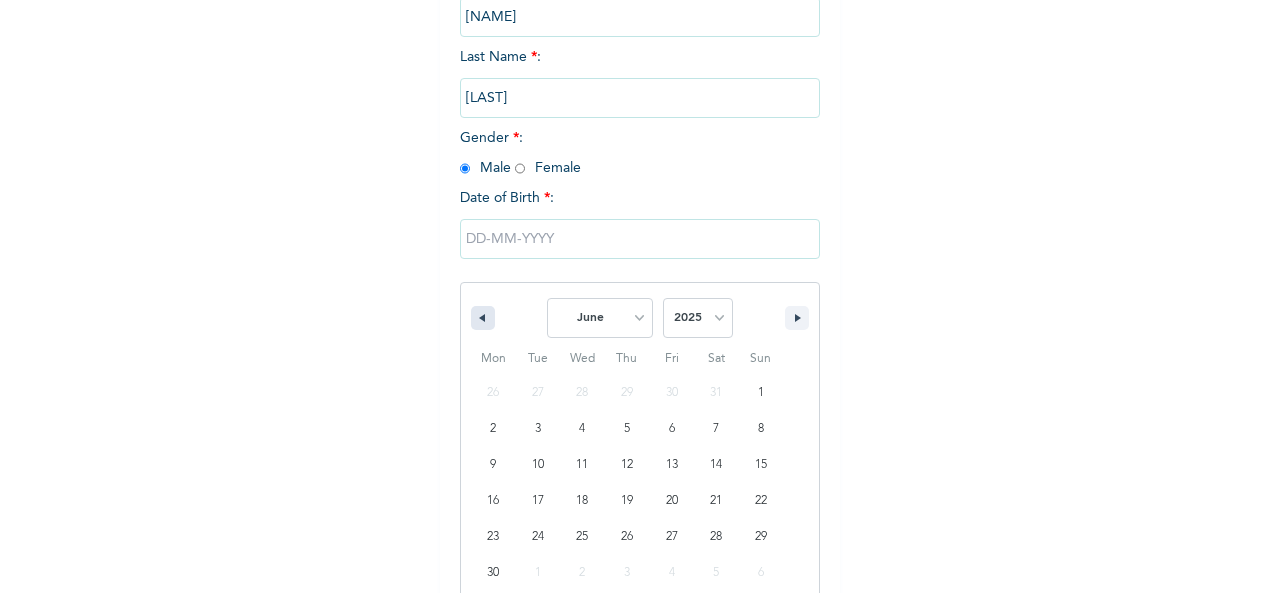 click at bounding box center [483, 318] 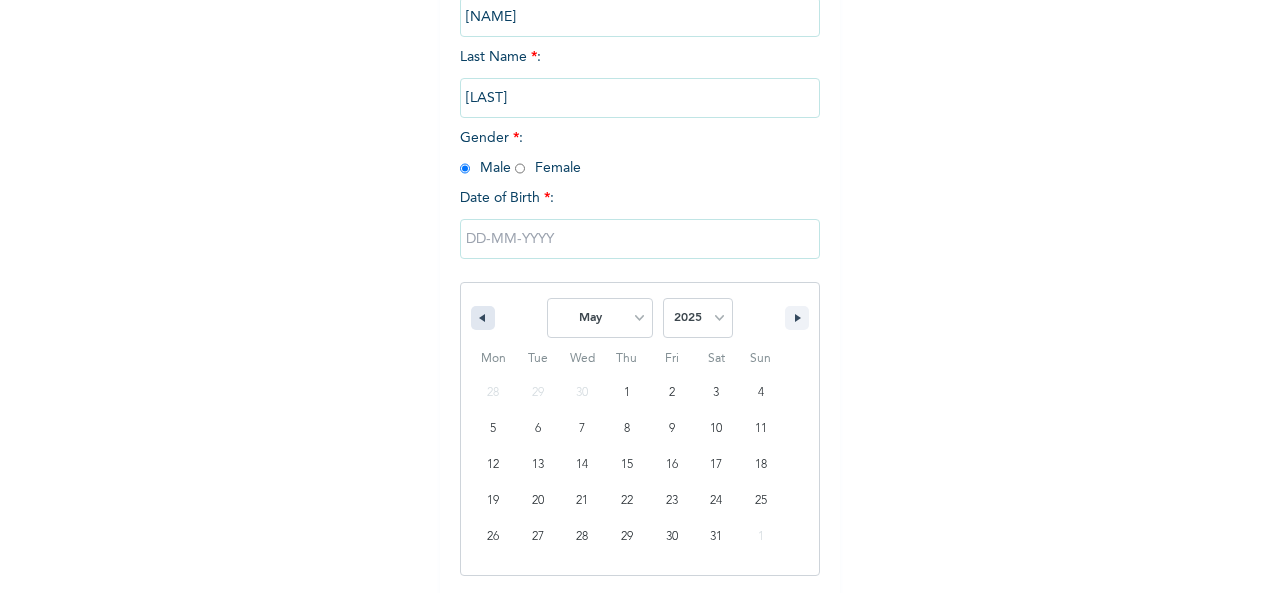 click at bounding box center (483, 318) 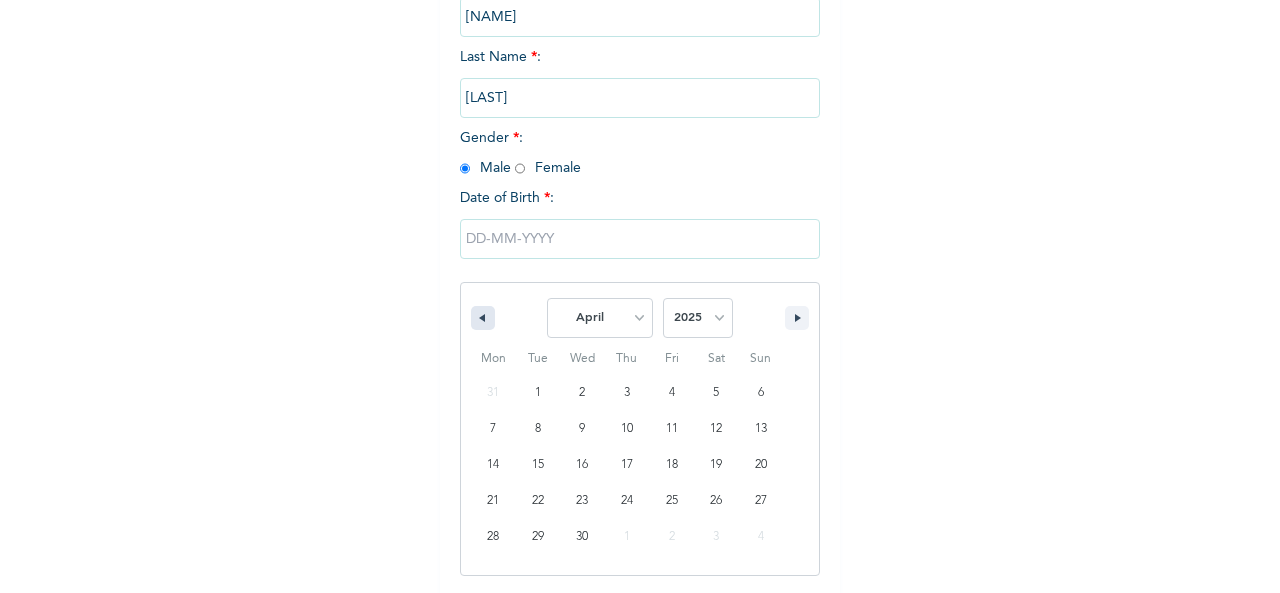 click at bounding box center (483, 318) 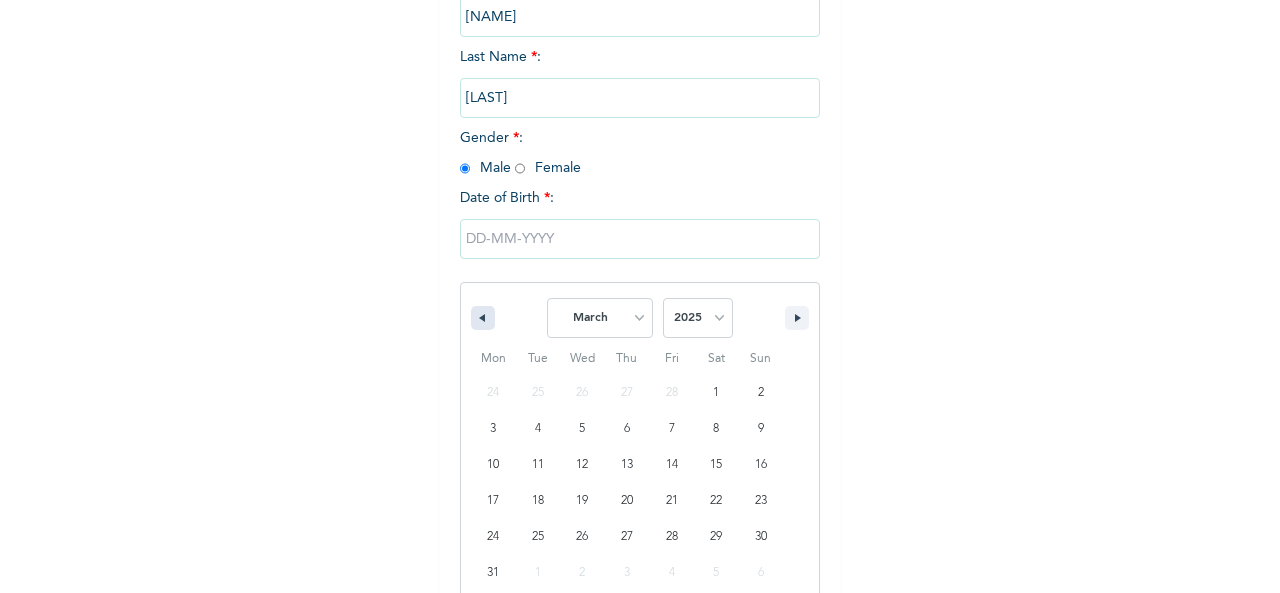click at bounding box center (483, 318) 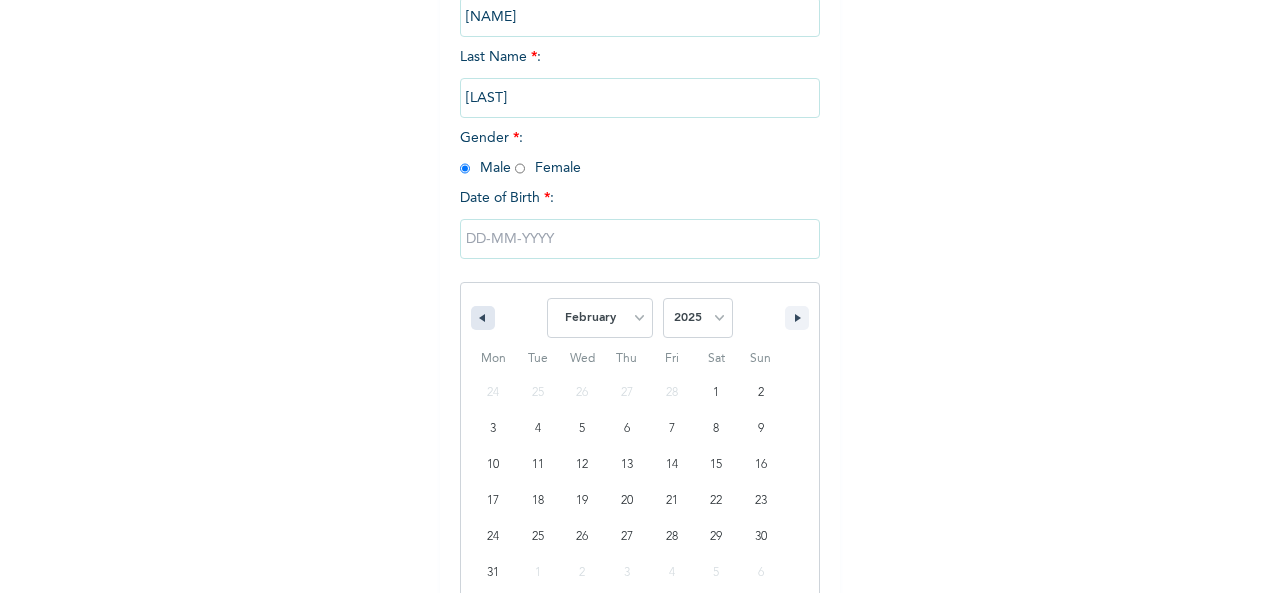 click at bounding box center (483, 318) 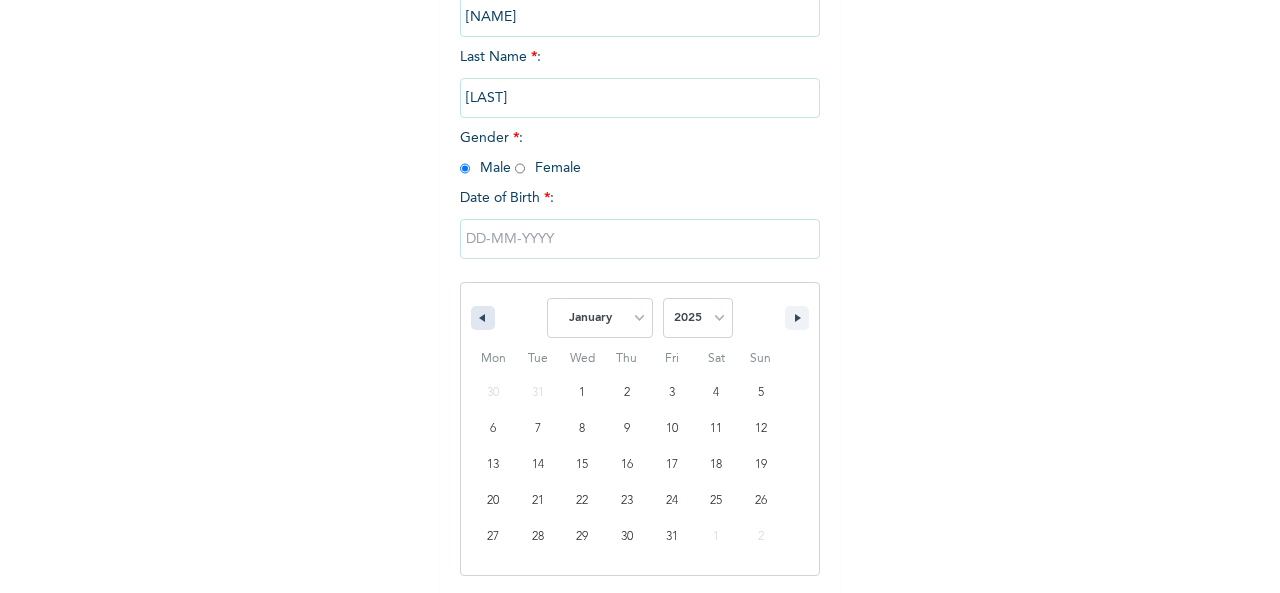 click at bounding box center [483, 318] 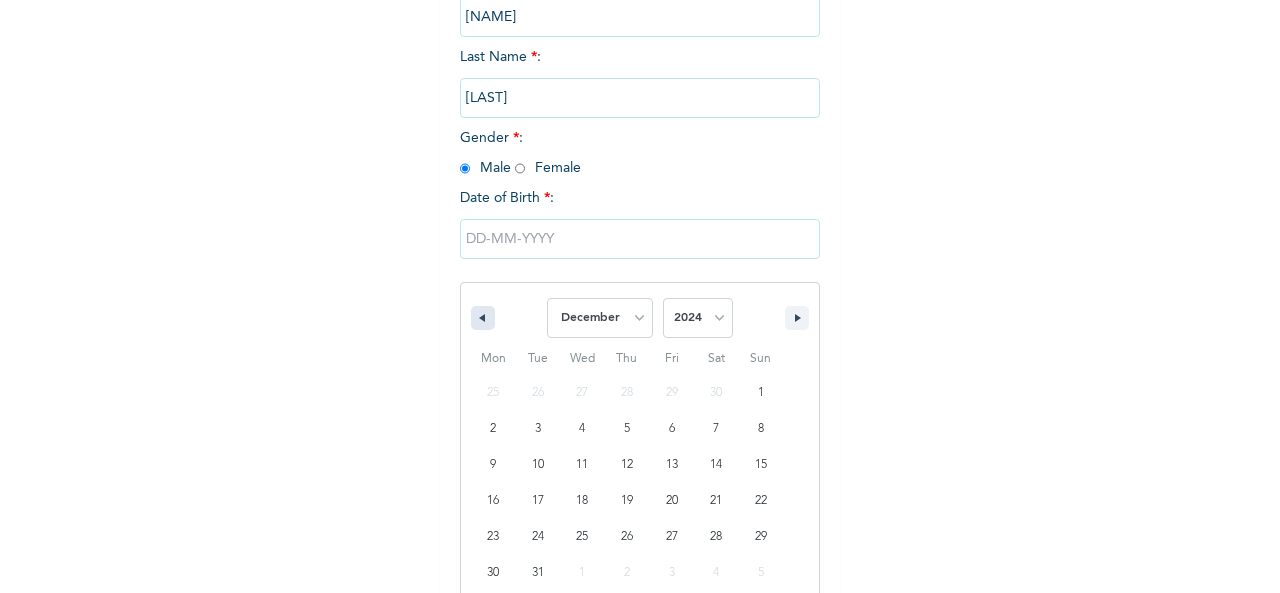 click at bounding box center [483, 318] 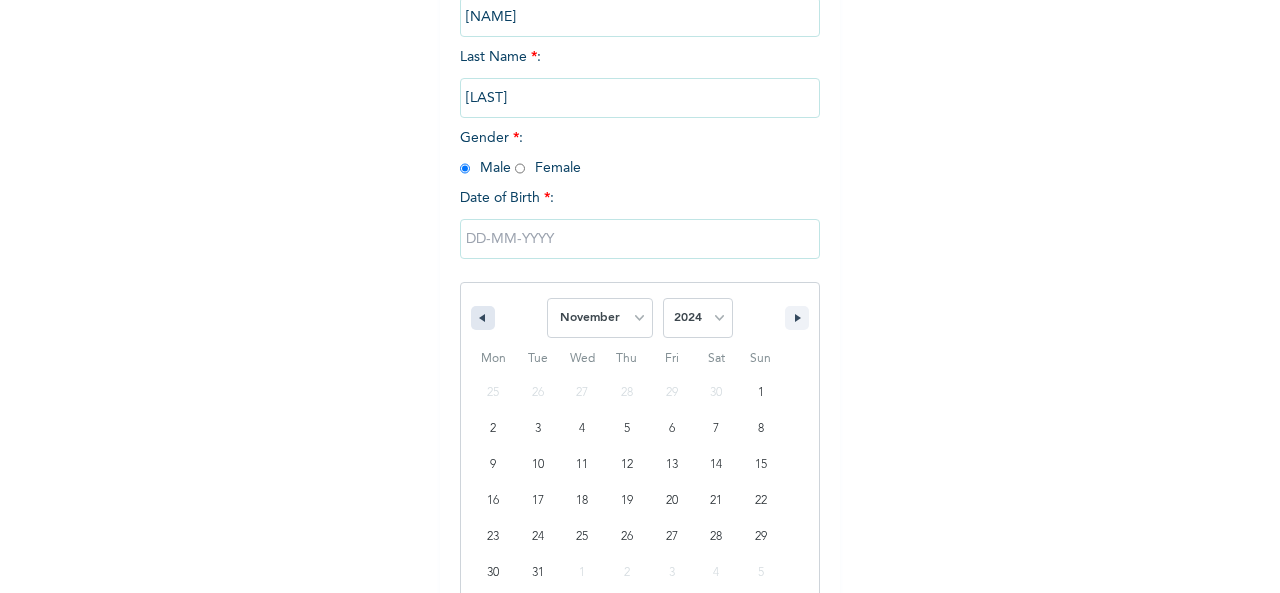 click at bounding box center [483, 318] 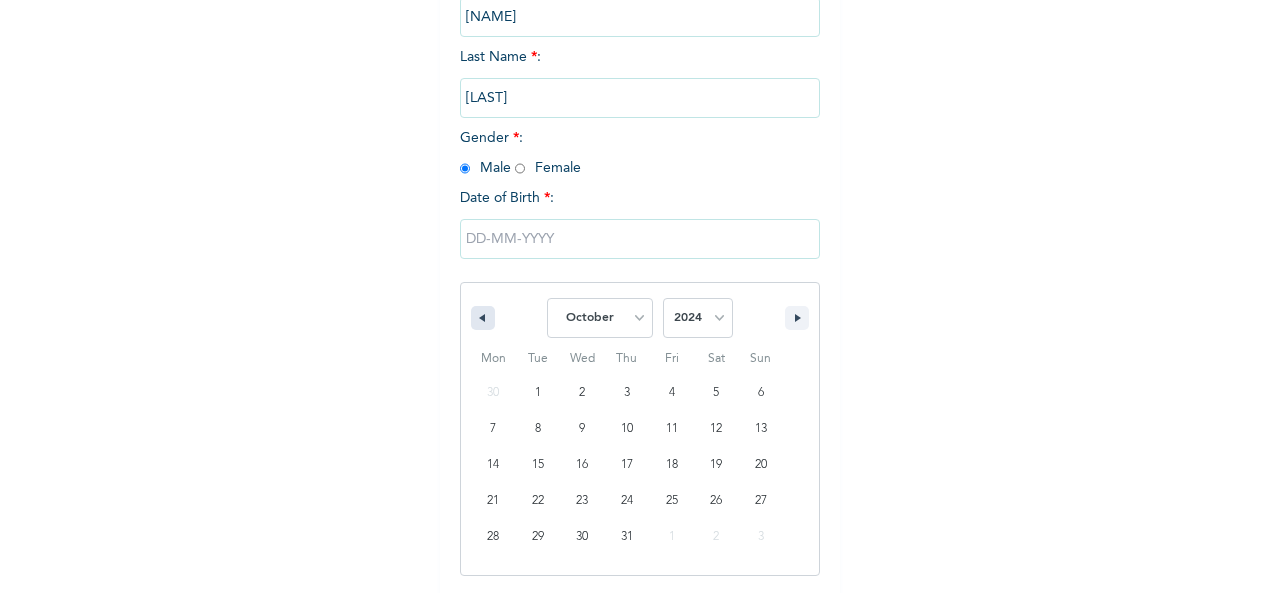 click at bounding box center [483, 318] 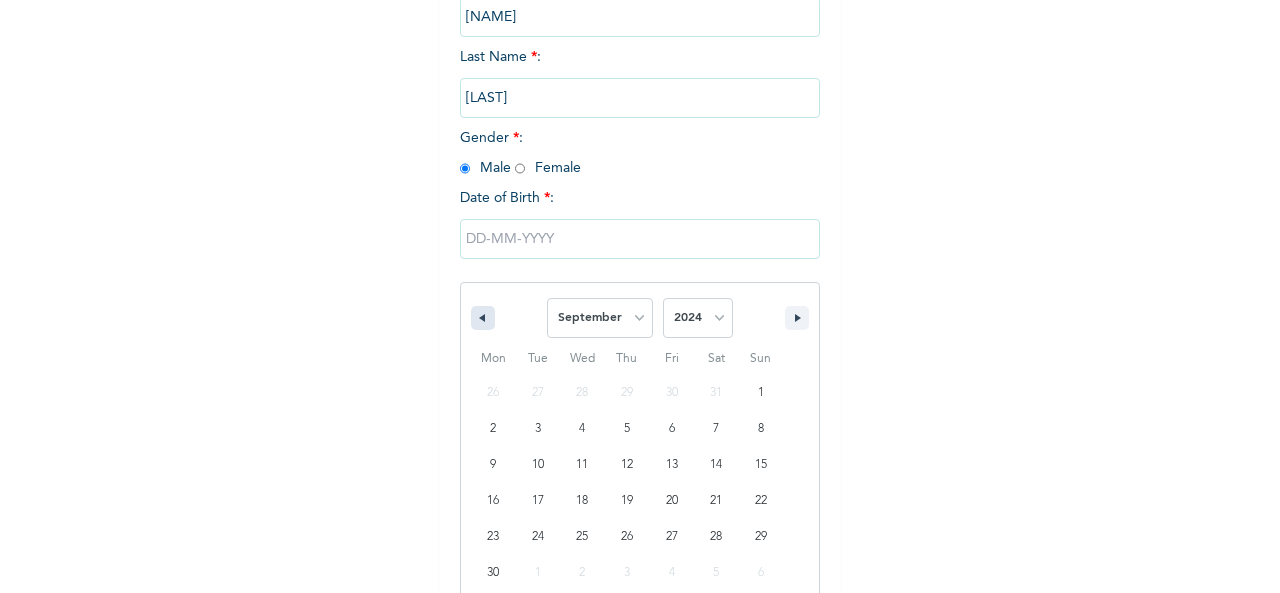 click at bounding box center [483, 318] 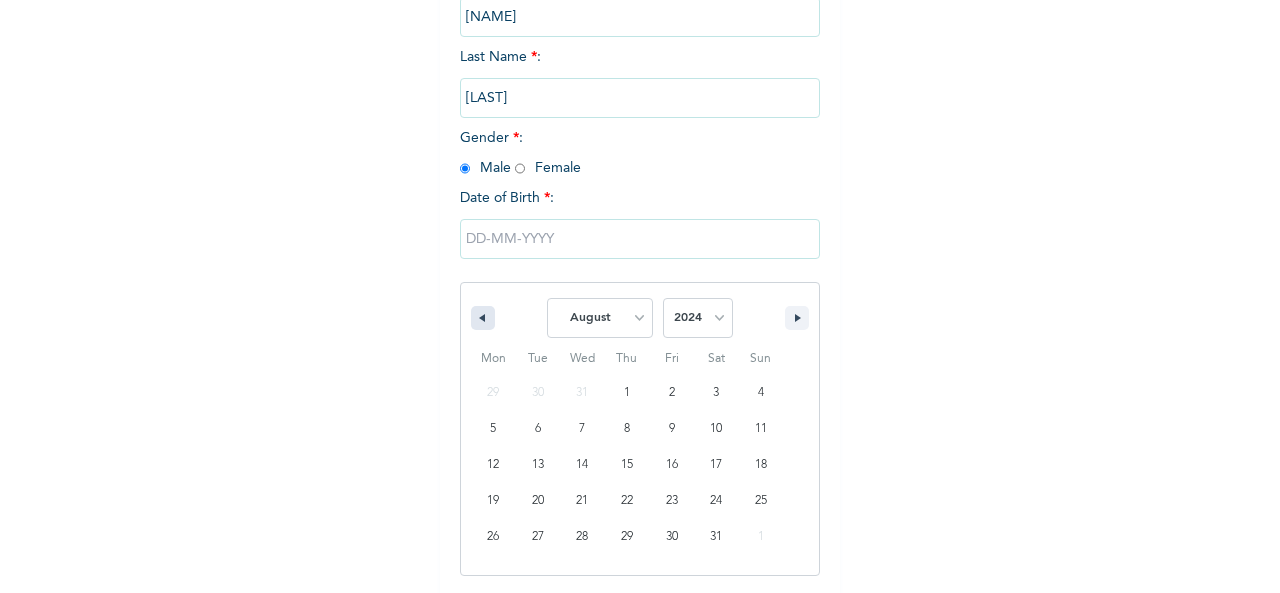 click at bounding box center (483, 318) 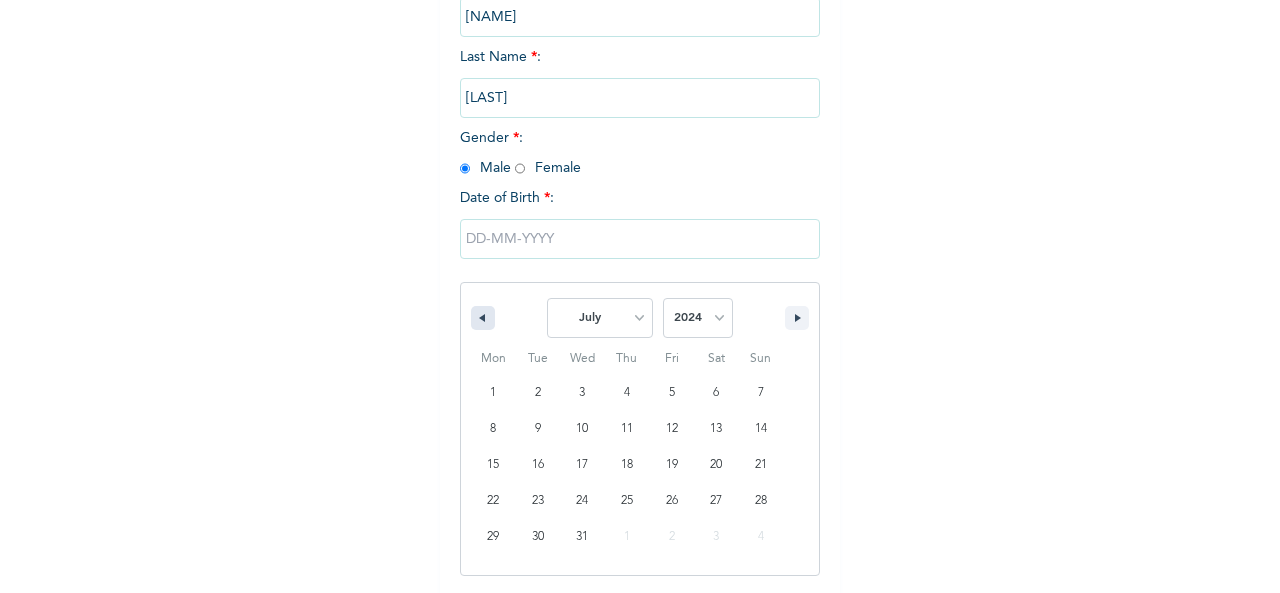 click at bounding box center [483, 318] 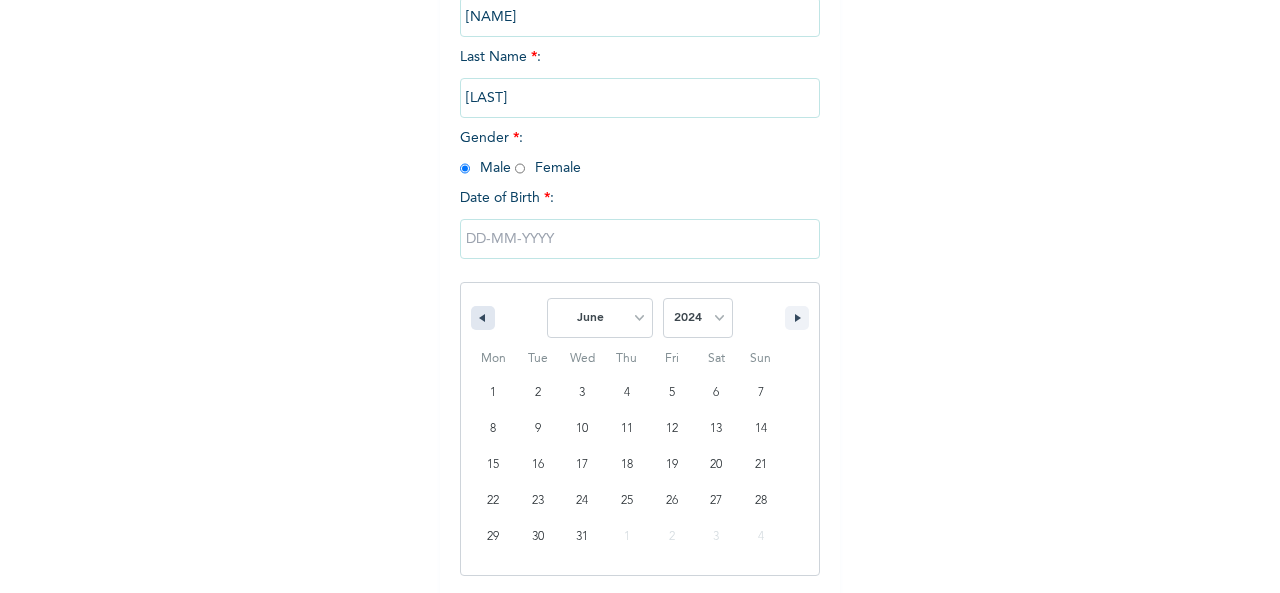 click at bounding box center (483, 318) 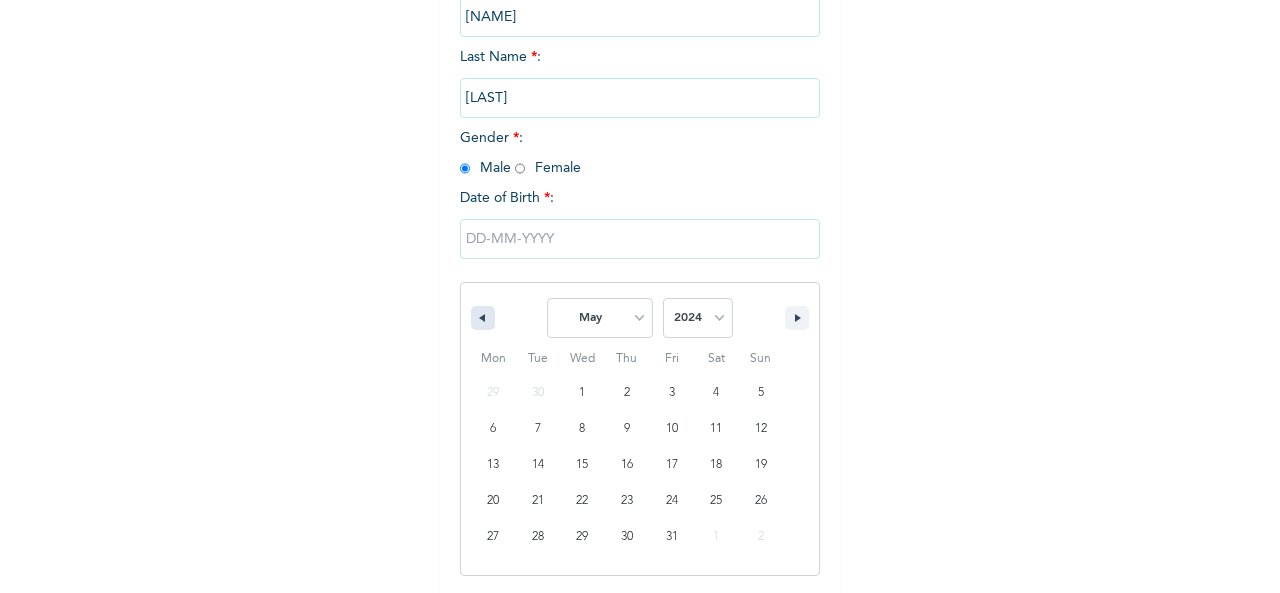 click at bounding box center [483, 318] 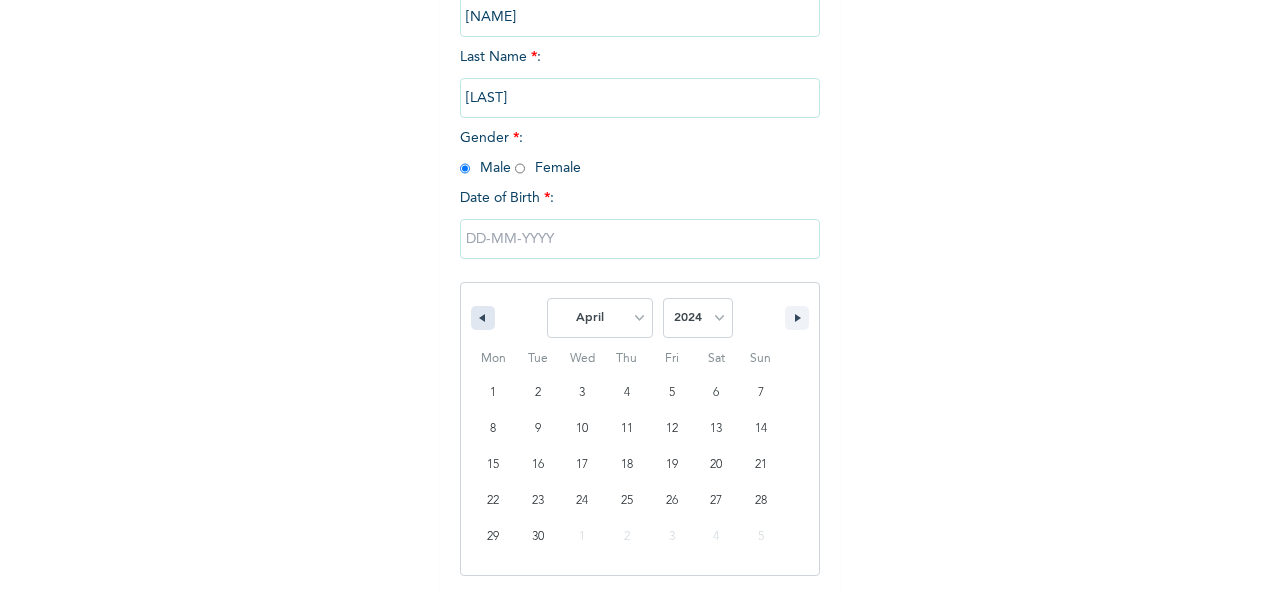 click at bounding box center (483, 318) 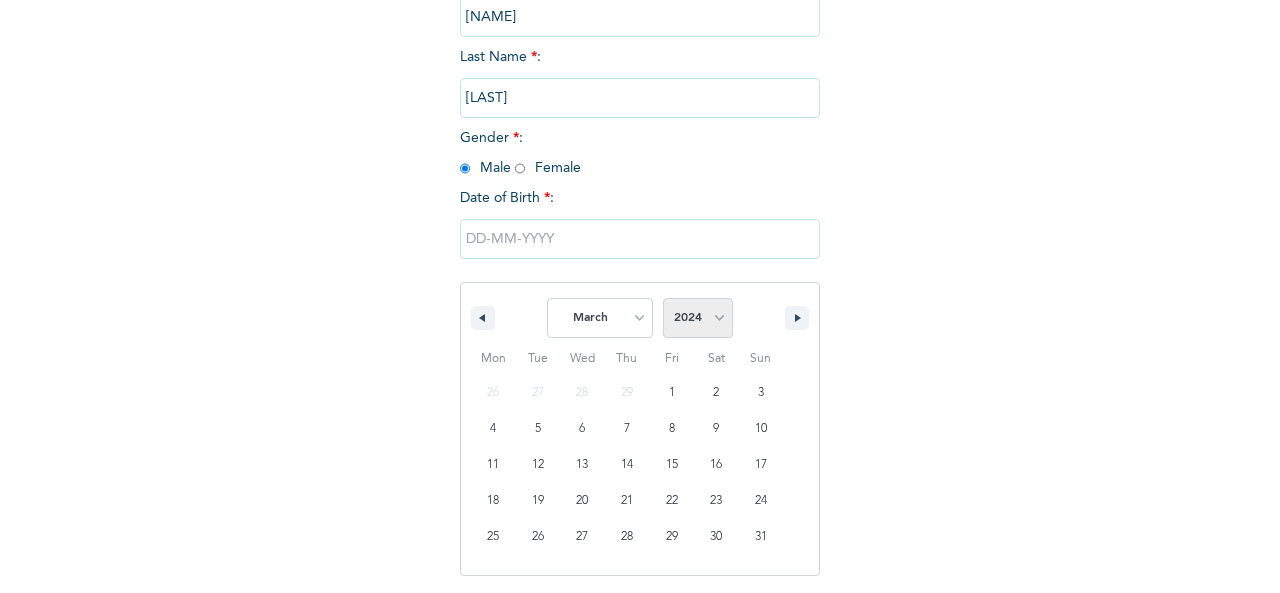 click on "2025 2024 2023 2022 2021 2020 2019 2018 2017 2016 2015 2014 2013 2012 2011 2010 2009 2008 2007 2006 2005 2004 2003 2002 2001 2000 1999 1998 1997 1996 1995 1994 1993 1992 1991 1990 1989 1988 1987 1986 1985 1984 1983 1982 1981 1980 1979 1978 1977 1976 1975 1974 1973 1972 1971 1970 1969 1968 1967 1966 1965 1964 1963 1962 1961 1960" at bounding box center [698, 318] 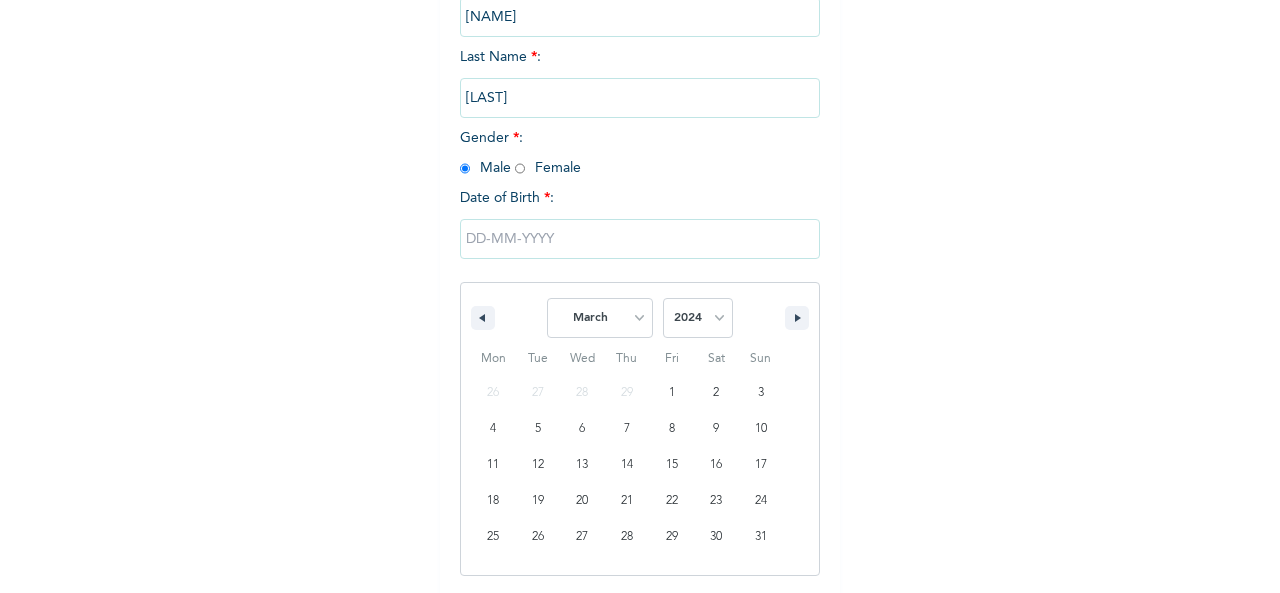 select on "1977" 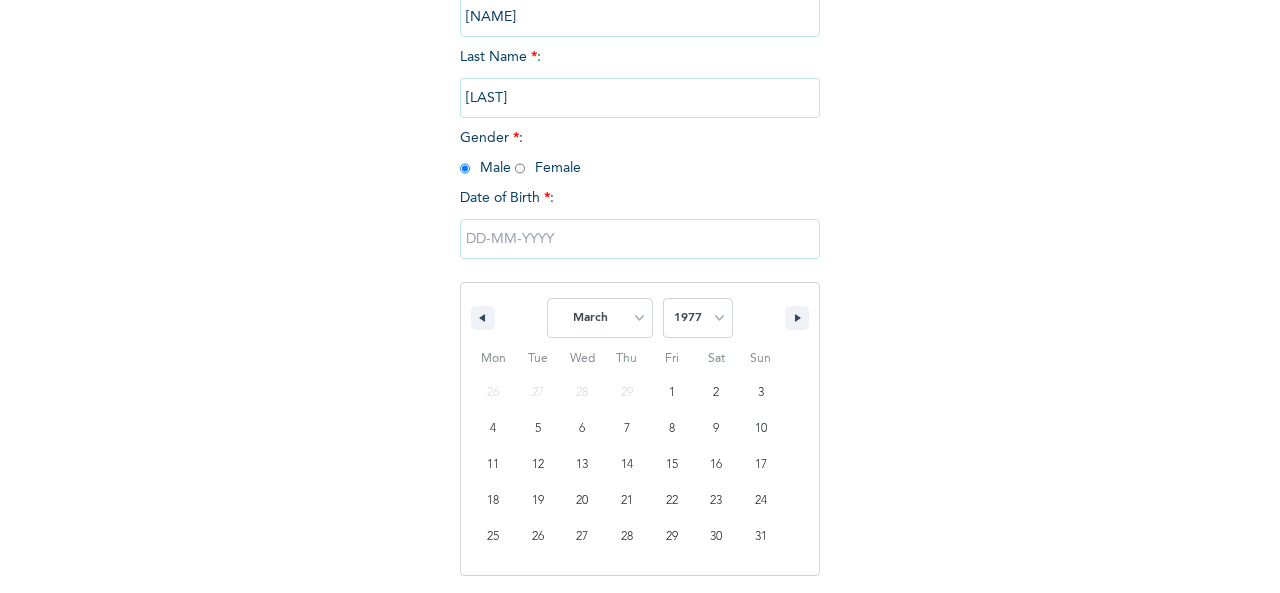 click on "2025 2024 2023 2022 2021 2020 2019 2018 2017 2016 2015 2014 2013 2012 2011 2010 2009 2008 2007 2006 2005 2004 2003 2002 2001 2000 1999 1998 1997 1996 1995 1994 1993 1992 1991 1990 1989 1988 1987 1986 1985 1984 1983 1982 1981 1980 1979 1978 1977 1976 1975 1974 1973 1972 1971 1970 1969 1968 1967 1966 1965 1964 1963 1962 1961 1960" at bounding box center (698, 318) 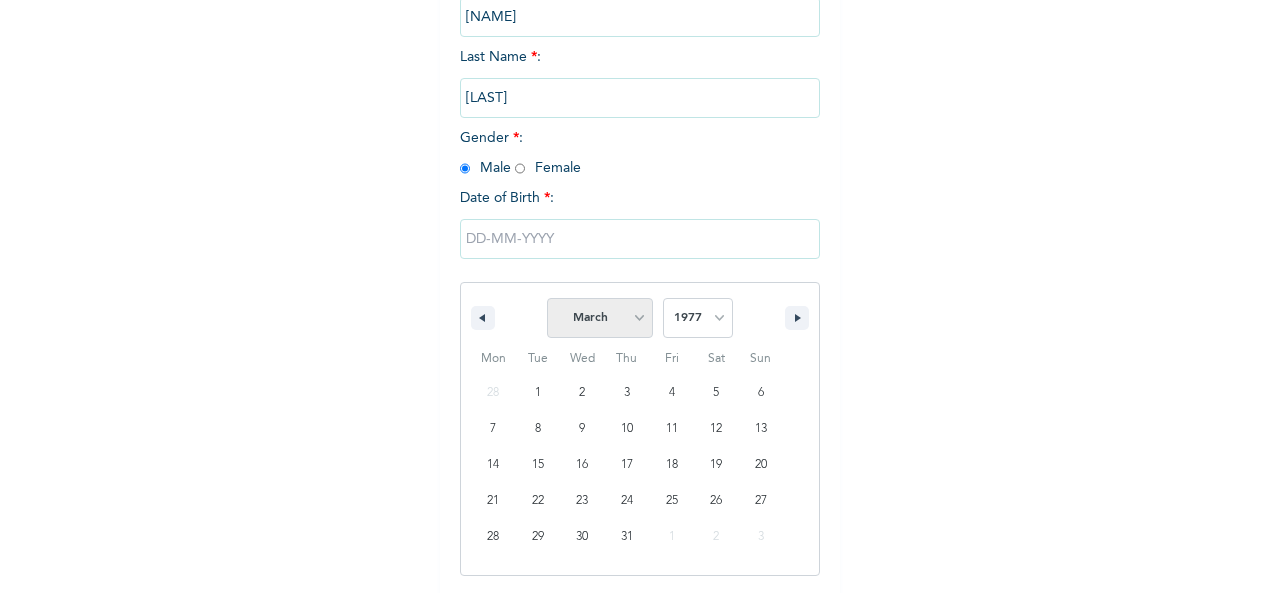 click on "January February March April May June July August September October November December" at bounding box center (600, 318) 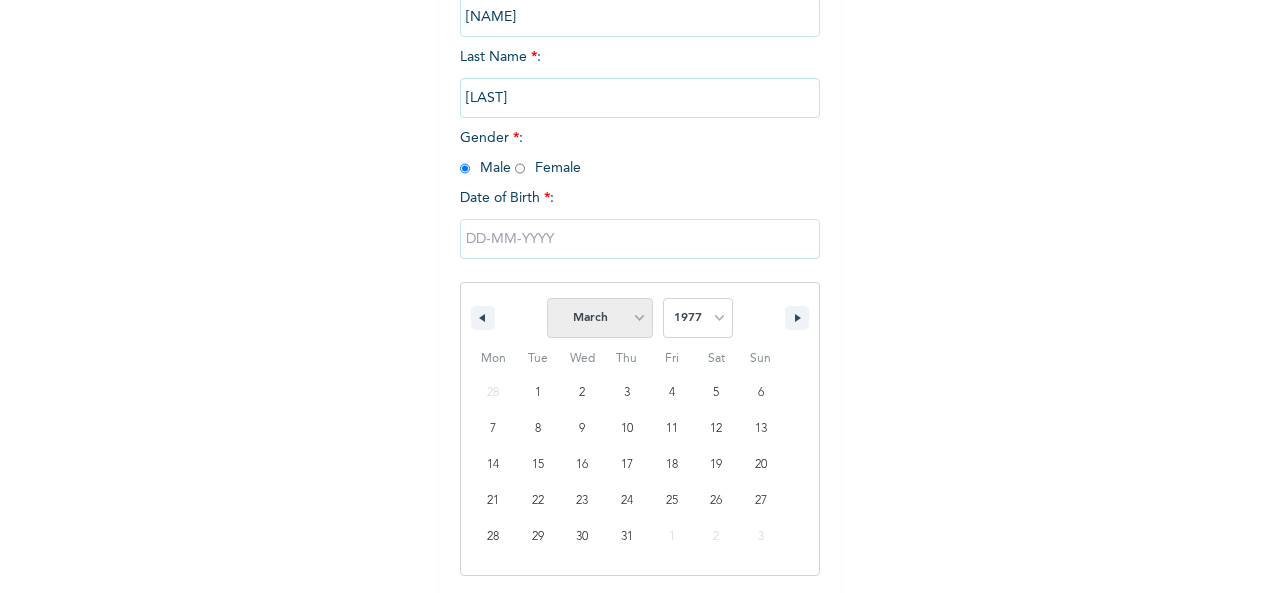 select on "6" 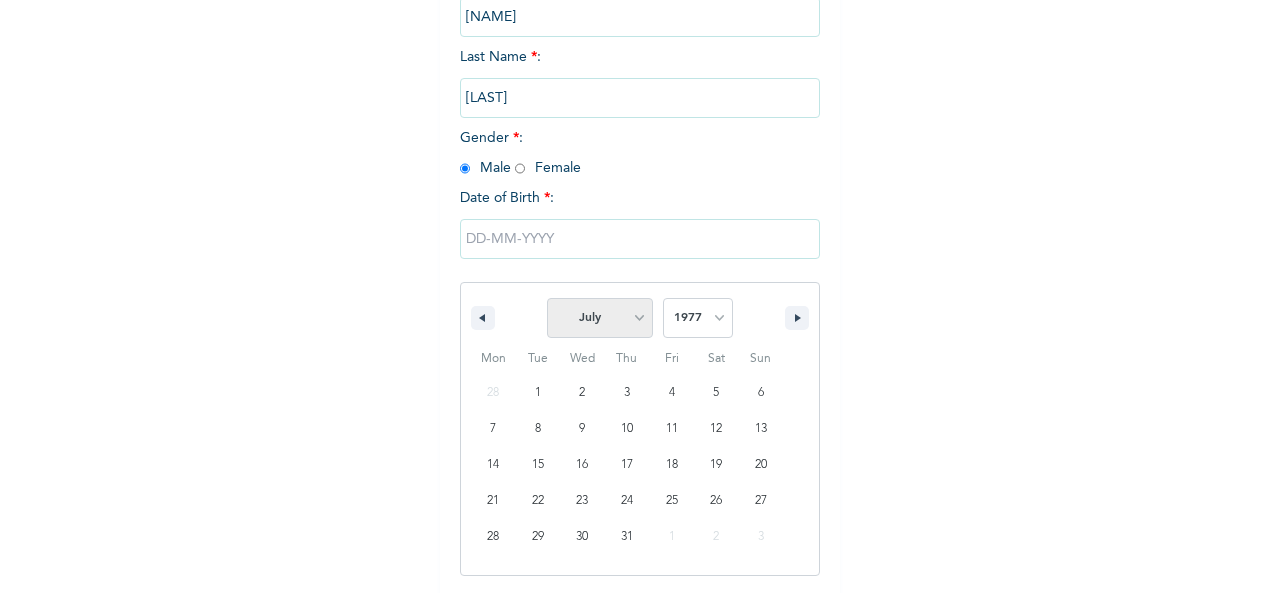 click on "January February March April May June July August September October November December" at bounding box center (600, 318) 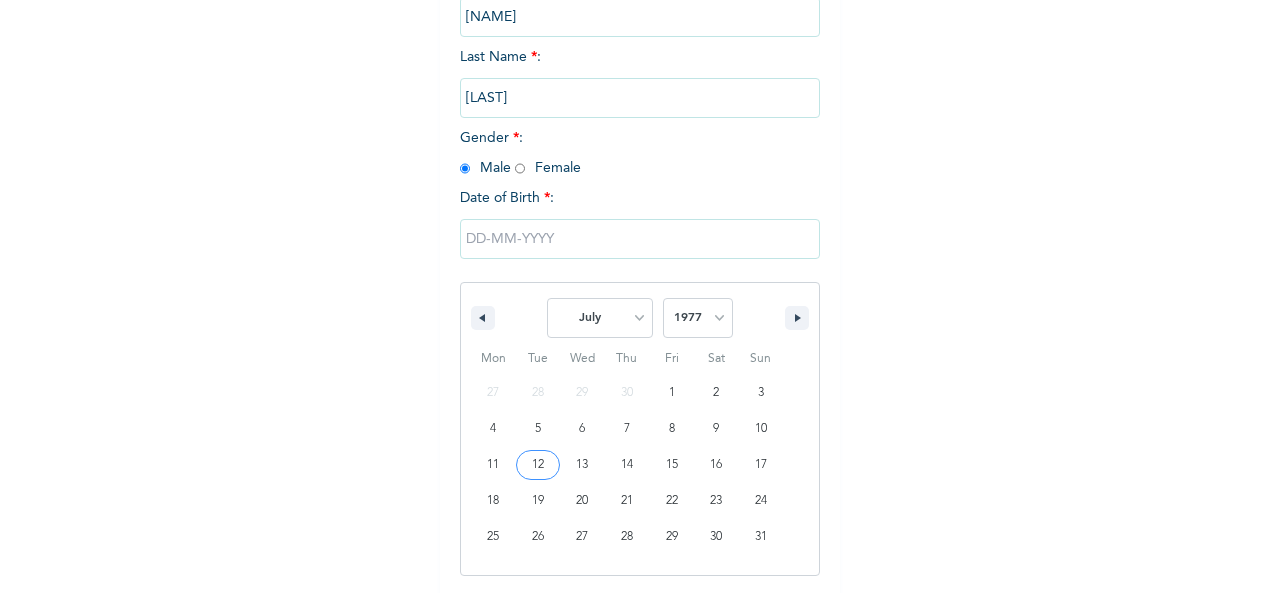 type on "[DATE]" 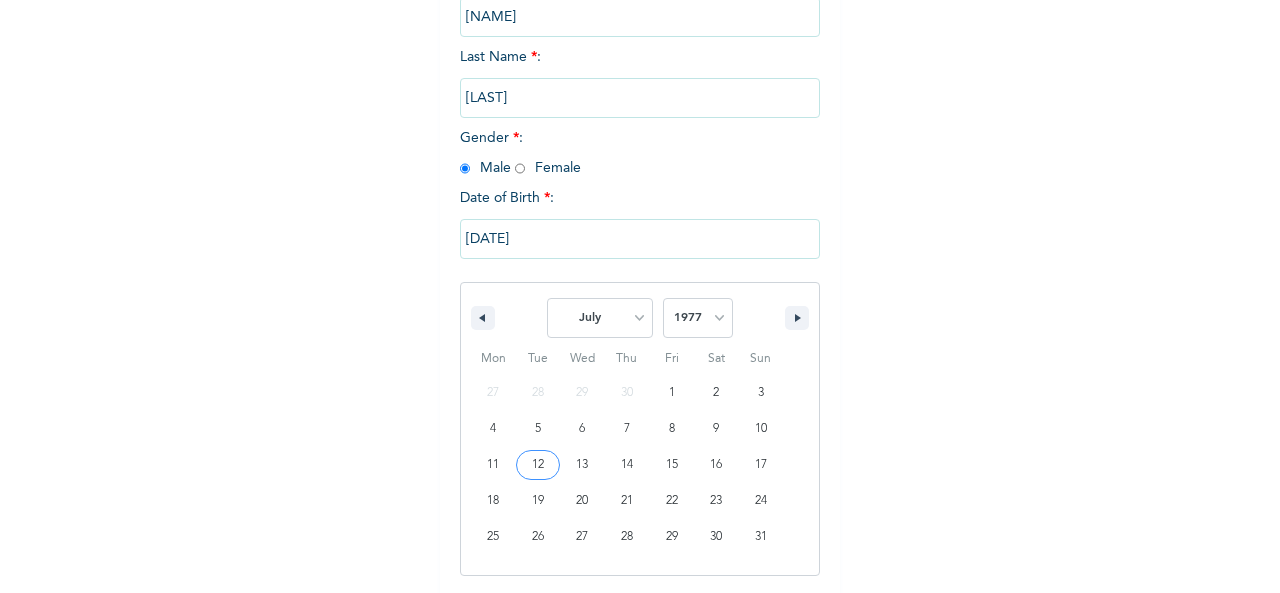 scroll, scrollTop: 112, scrollLeft: 0, axis: vertical 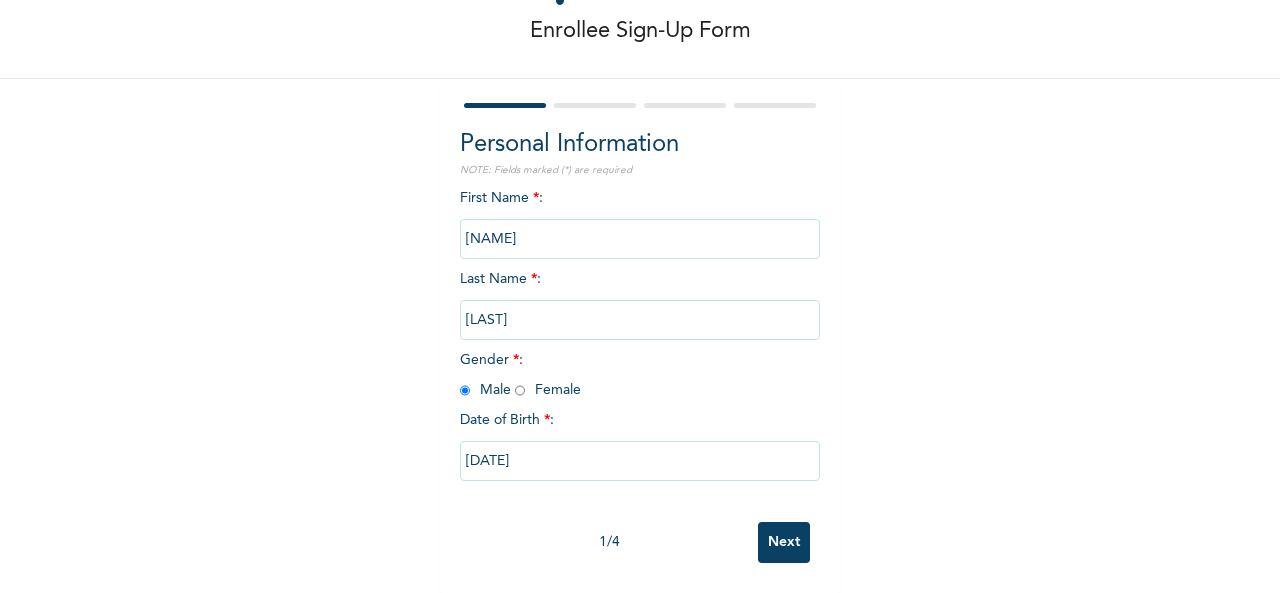 click on "Next" at bounding box center [784, 542] 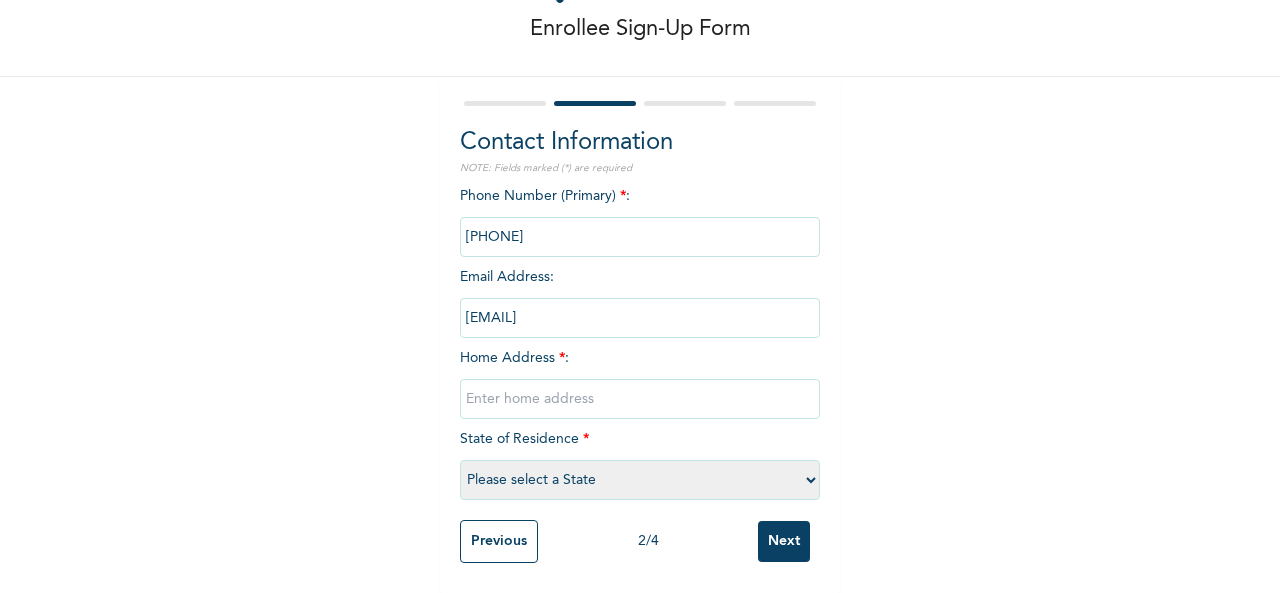 click at bounding box center [640, 399] 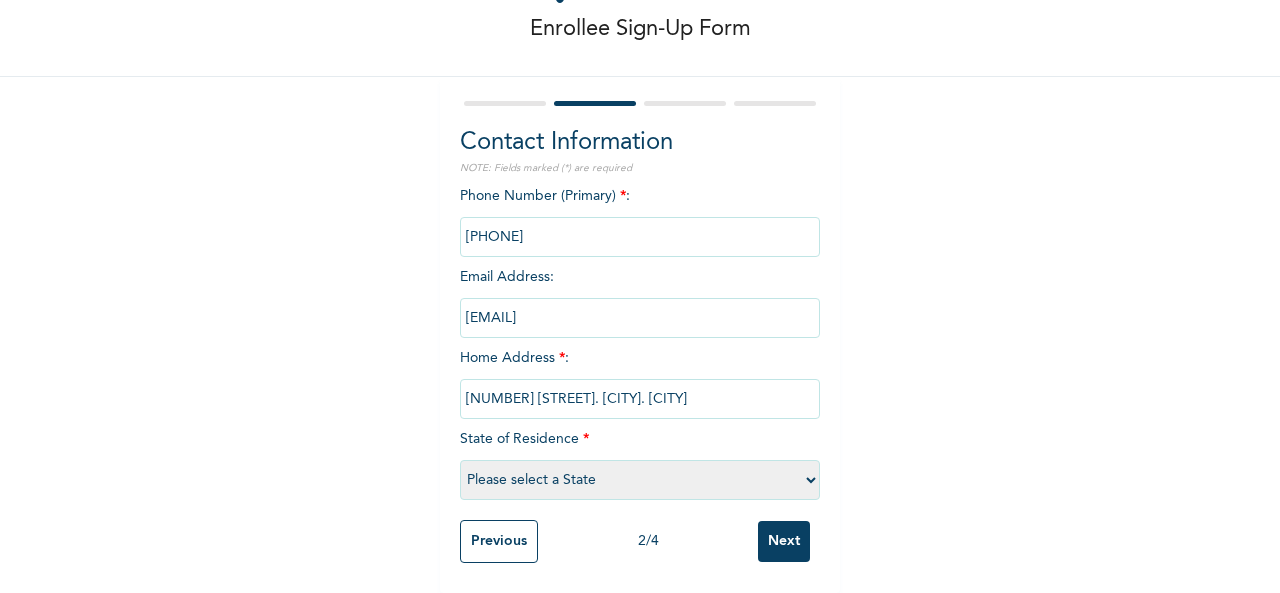 type on "[NUMBER] [STREET]. [CITY]. [CITY]" 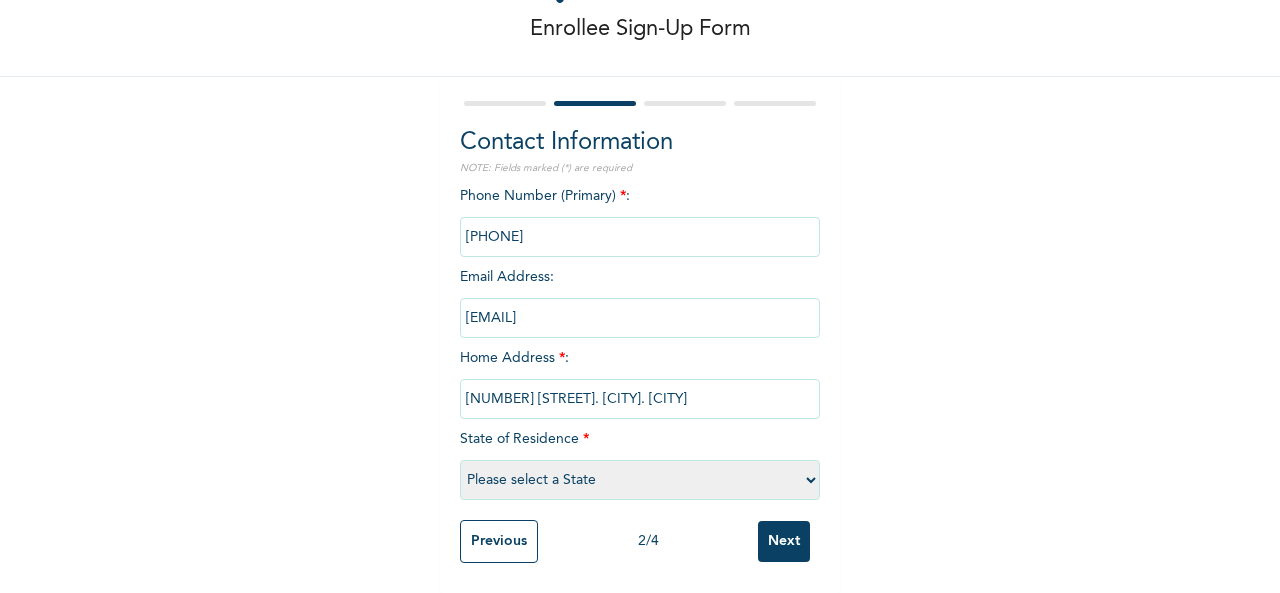 click on "Please select a State Abia Abuja (FCT) Adamawa Akwa Ibom Anambra Bauchi Bayelsa Benue Borno Cross River Delta Ebonyi Edo Ekiti Enugu Gombe Imo Jigawa Kaduna Kano Katsina Kebbi Kogi Kwara Lagos Nasarawa Niger Ogun Ondo Osun Oyo Plateau Rivers Sokoto Taraba Yobe Zamfara" at bounding box center (640, 480) 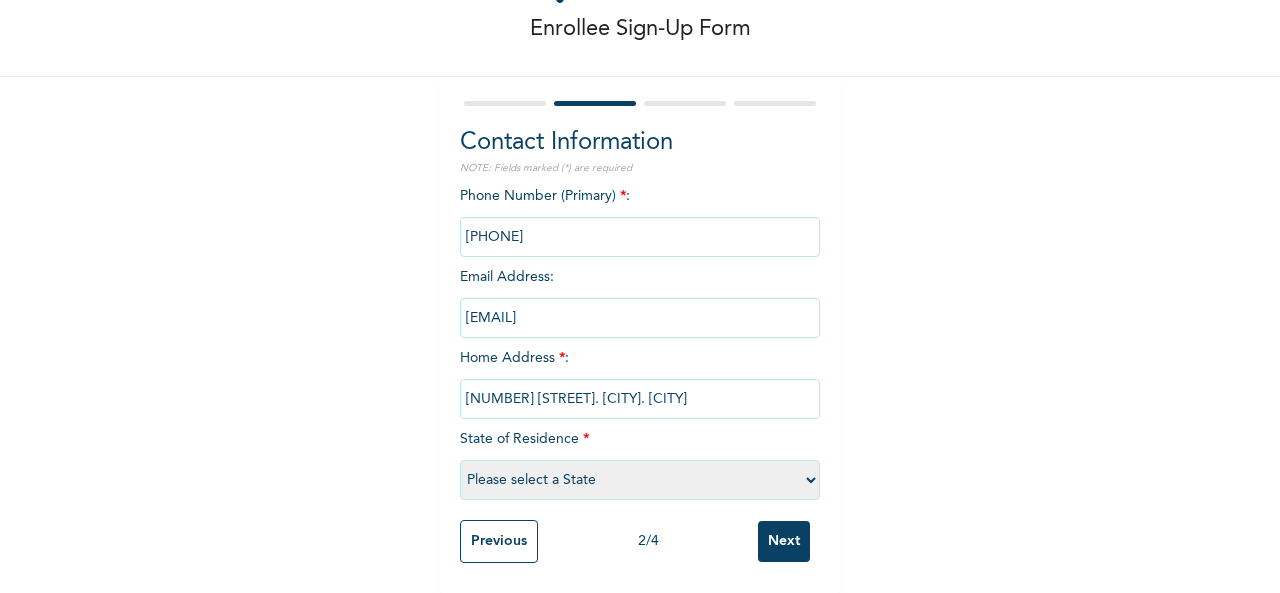 select on "4" 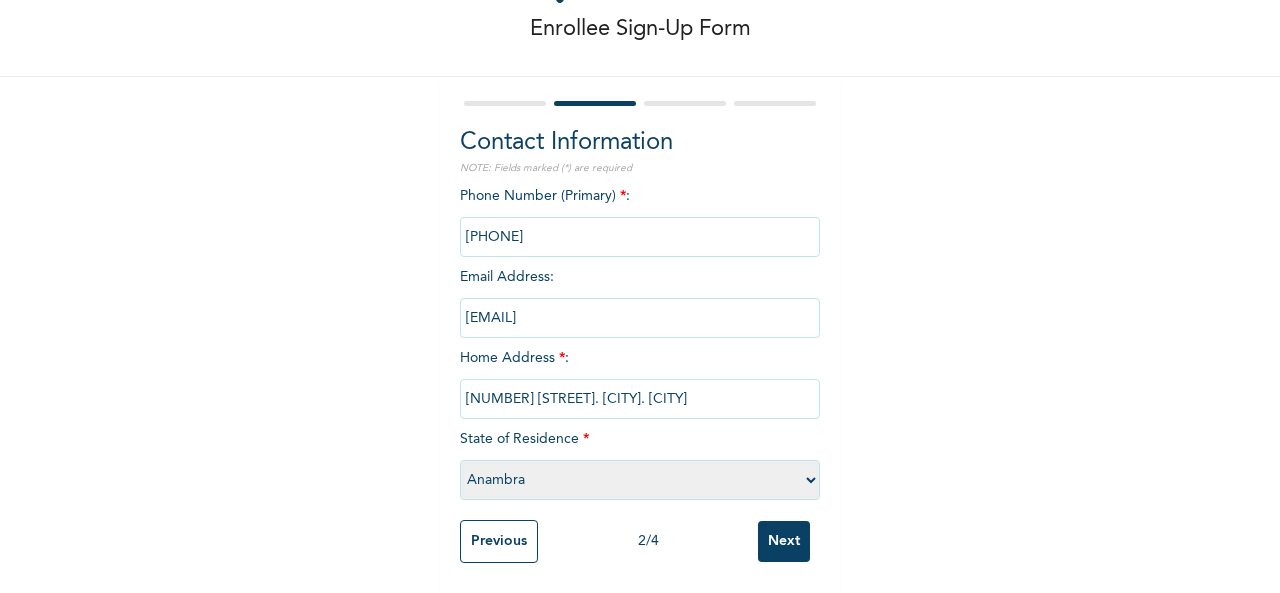 click on "Please select a State Abia Abuja (FCT) Adamawa Akwa Ibom Anambra Bauchi Bayelsa Benue Borno Cross River Delta Ebonyi Edo Ekiti Enugu Gombe Imo Jigawa Kaduna Kano Katsina Kebbi Kogi Kwara Lagos Nasarawa Niger Ogun Ondo Osun Oyo Plateau Rivers Sokoto Taraba Yobe Zamfara" at bounding box center [640, 480] 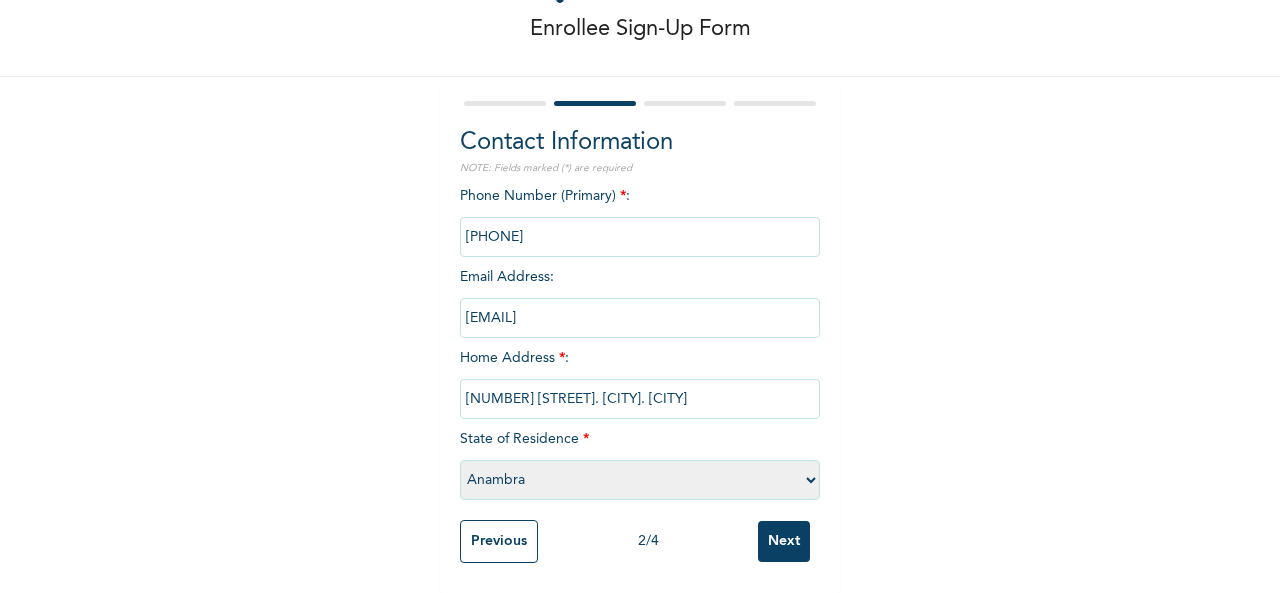 scroll, scrollTop: 114, scrollLeft: 0, axis: vertical 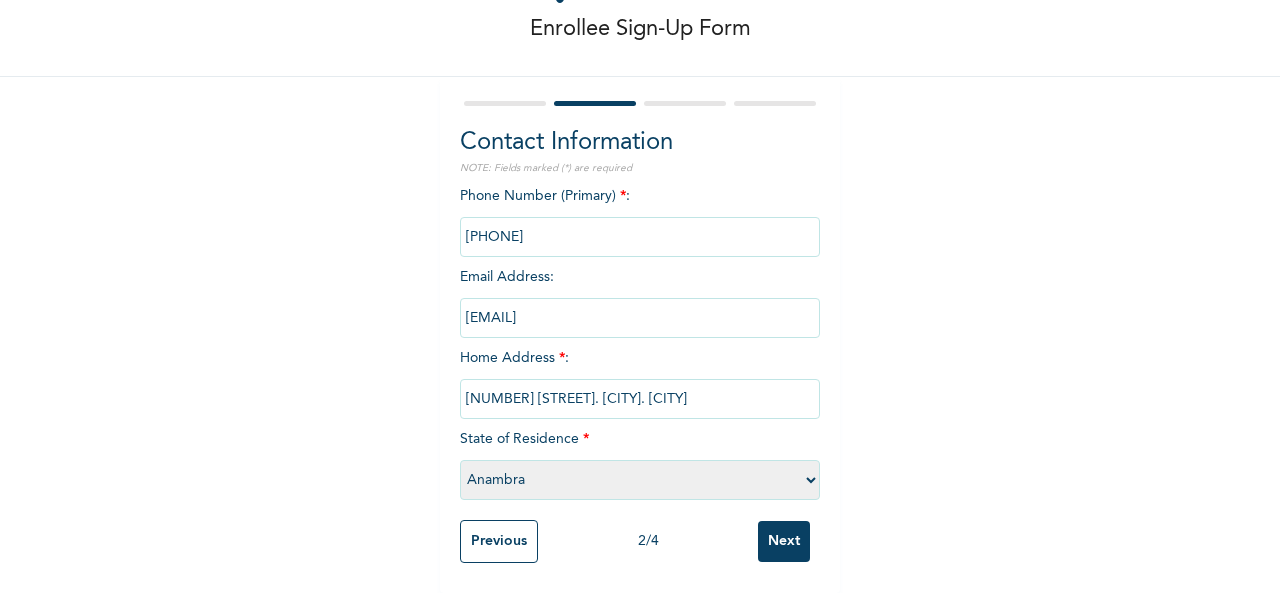 click on "Next" at bounding box center (784, 541) 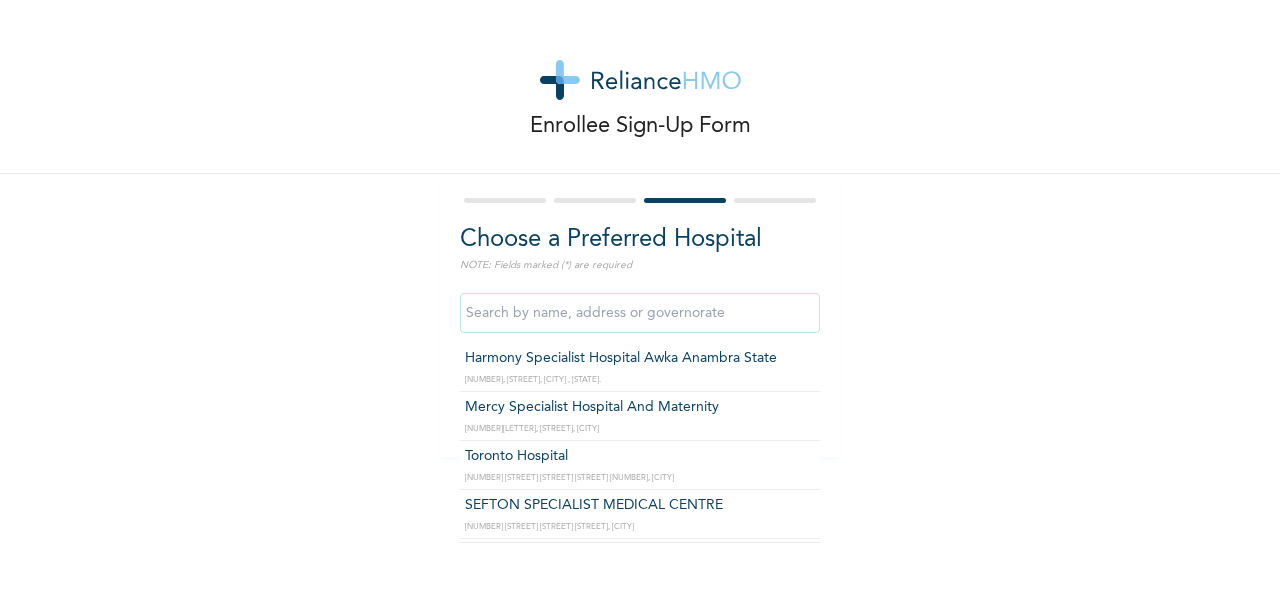 click at bounding box center [640, 313] 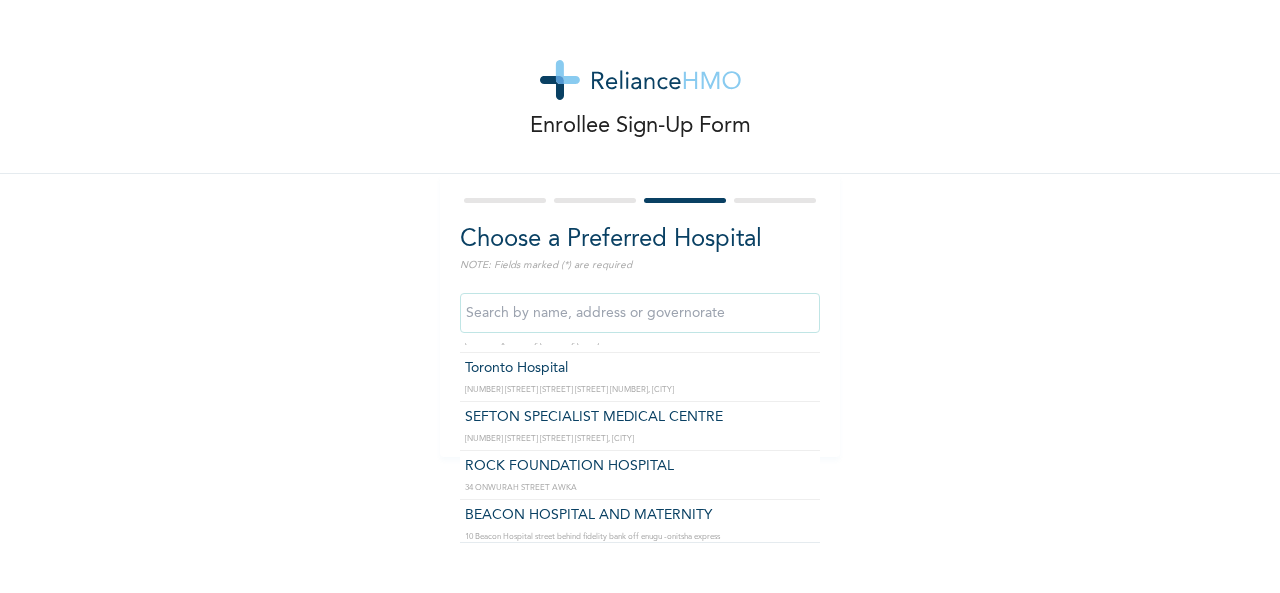 scroll, scrollTop: 0, scrollLeft: 0, axis: both 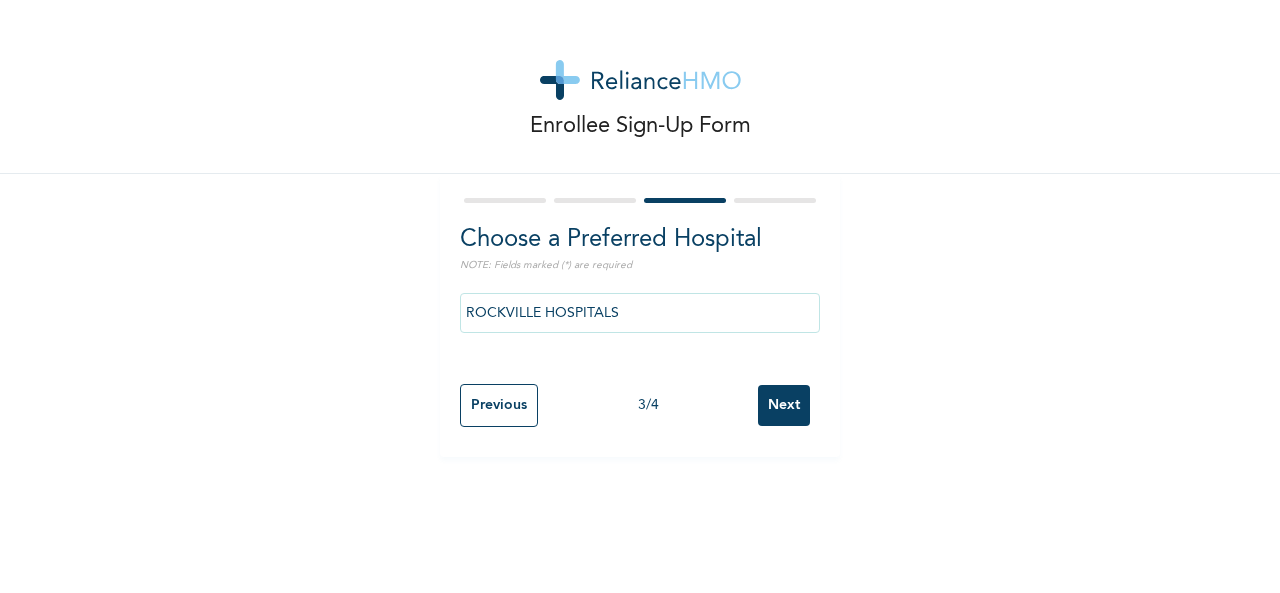 click on "ROCKVILLE HOSPITALS" at bounding box center [640, 313] 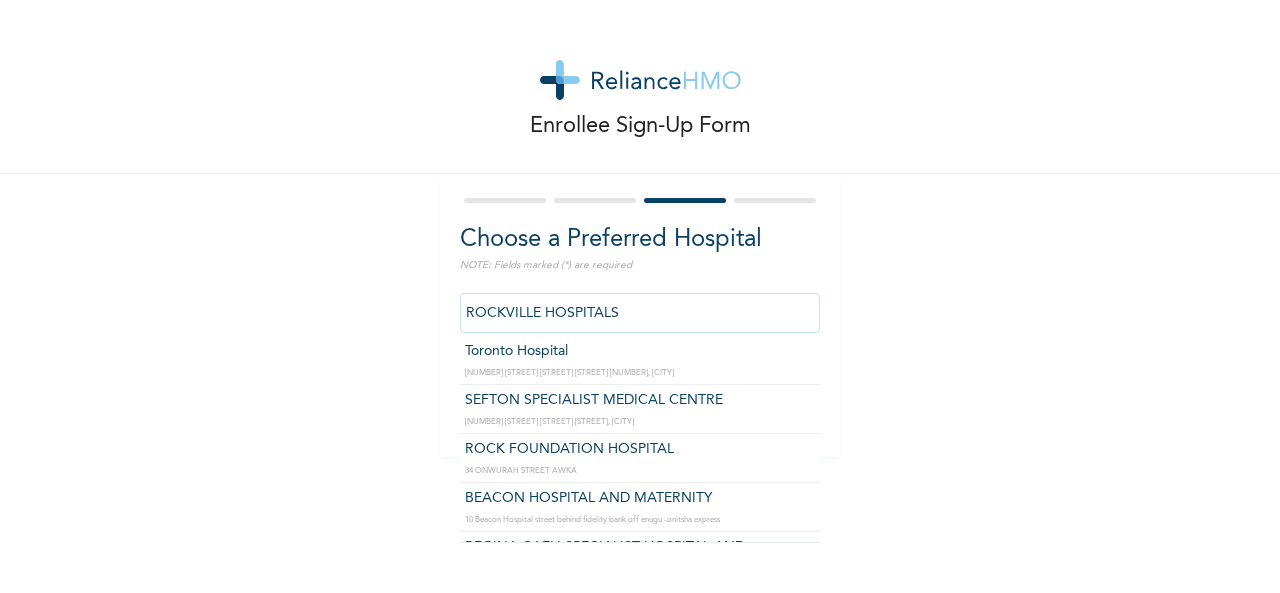 scroll, scrollTop: 0, scrollLeft: 0, axis: both 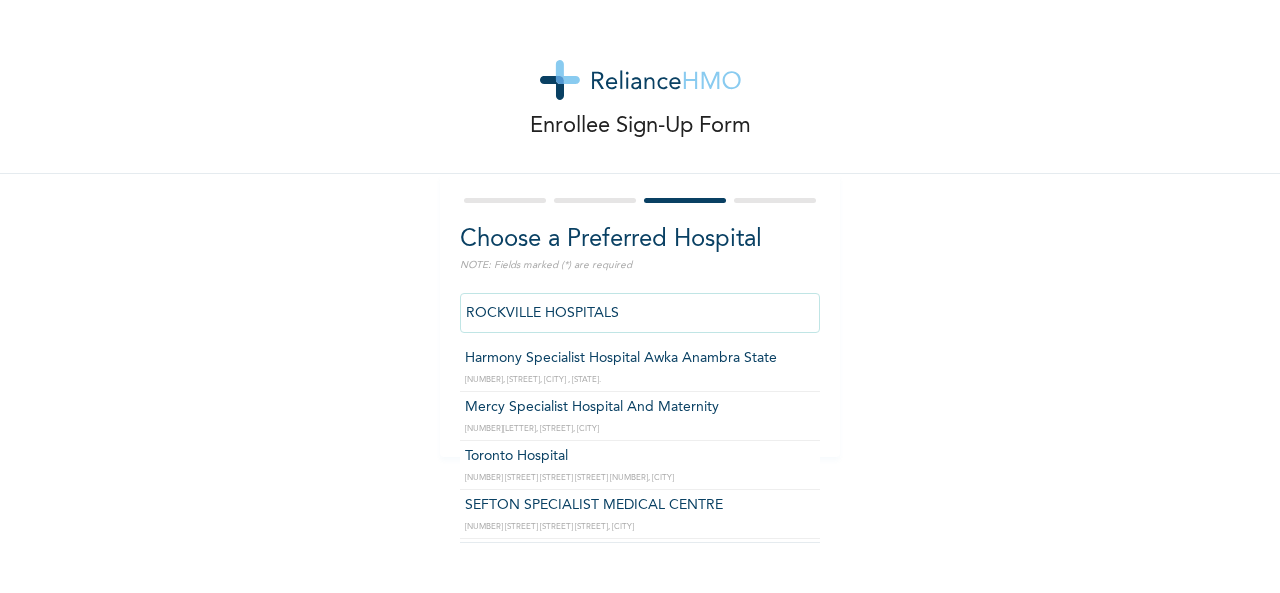 click on "ROCKVILLE HOSPITALS" at bounding box center (640, 313) 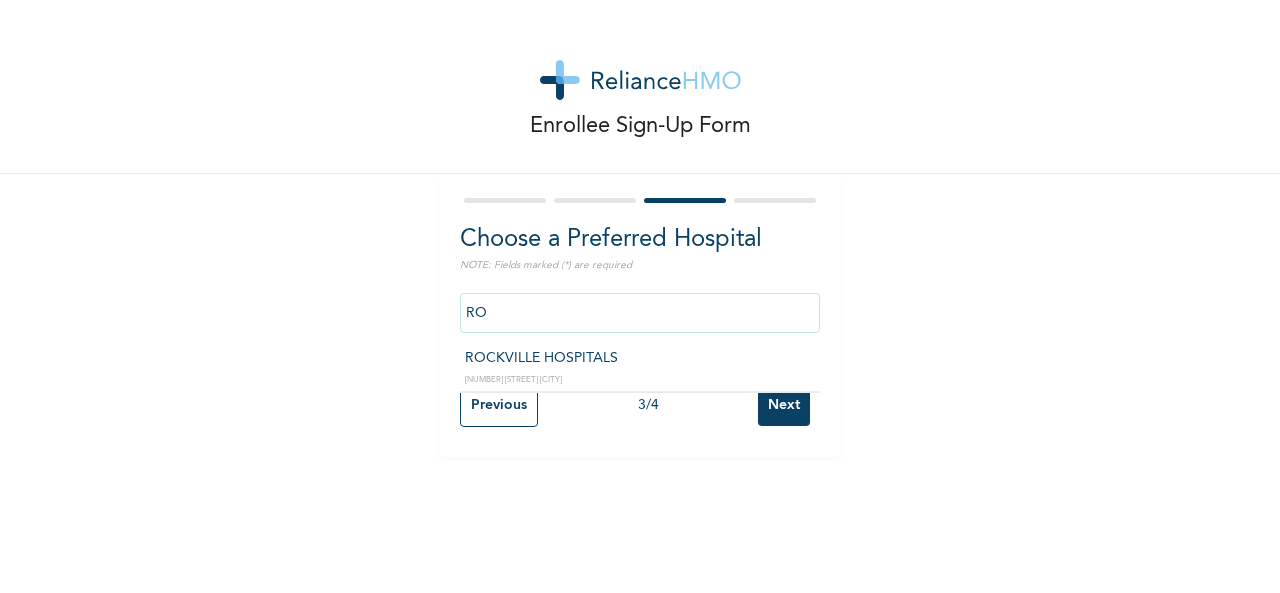type on "R" 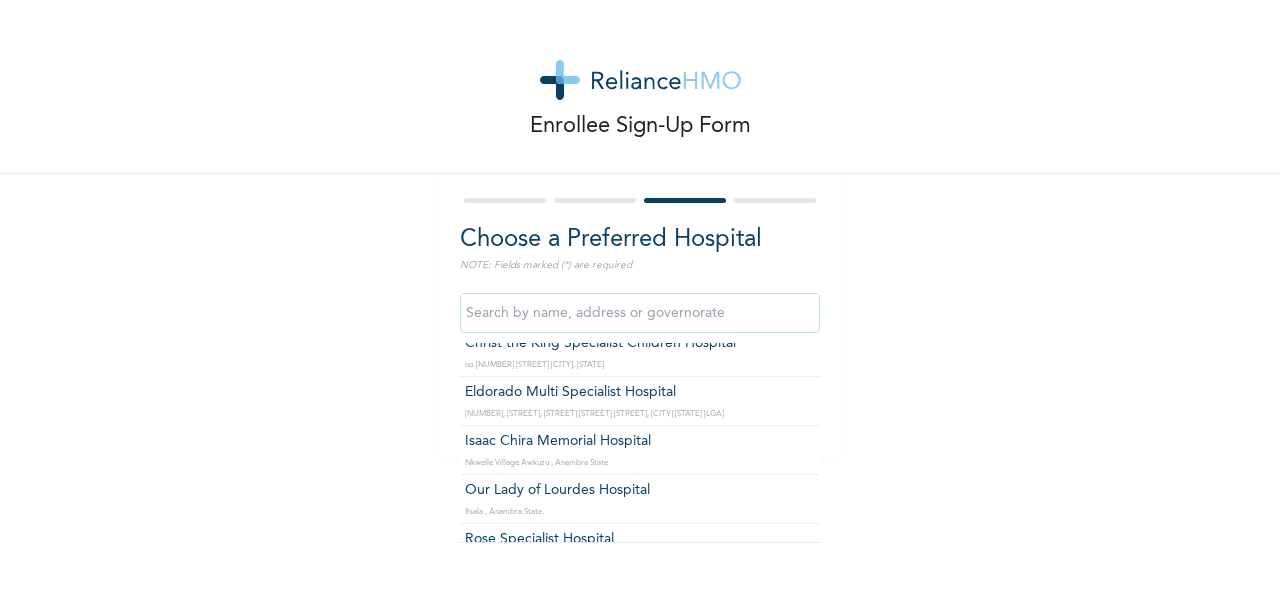 scroll, scrollTop: 807, scrollLeft: 0, axis: vertical 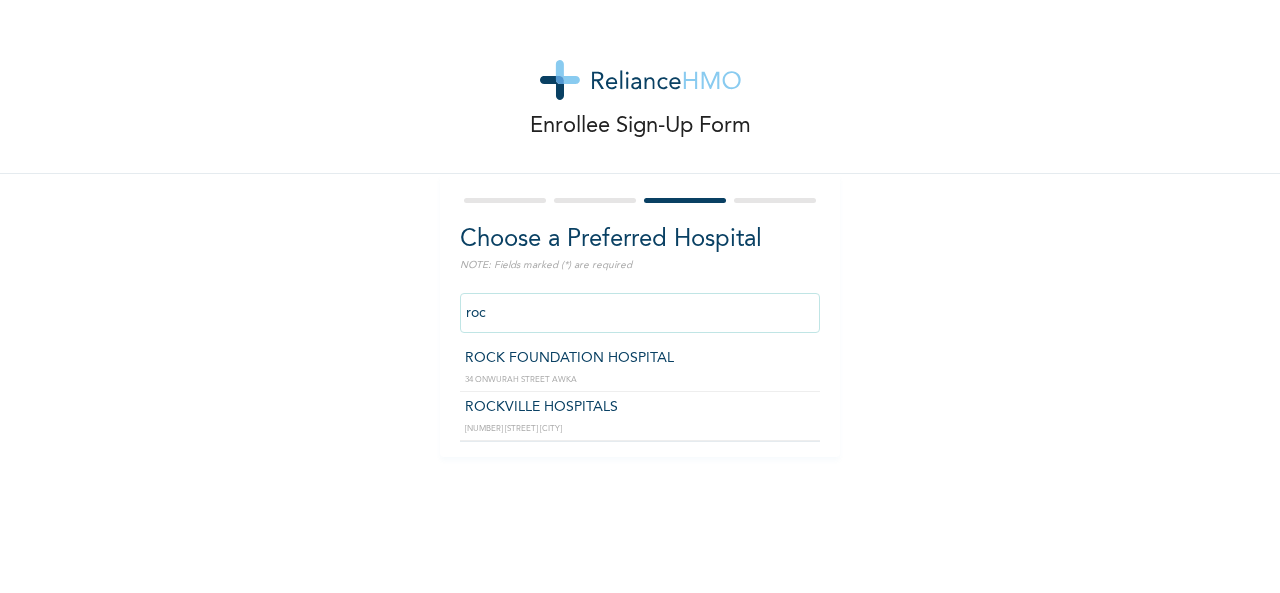 type on "ROCKVILLE HOSPITALS" 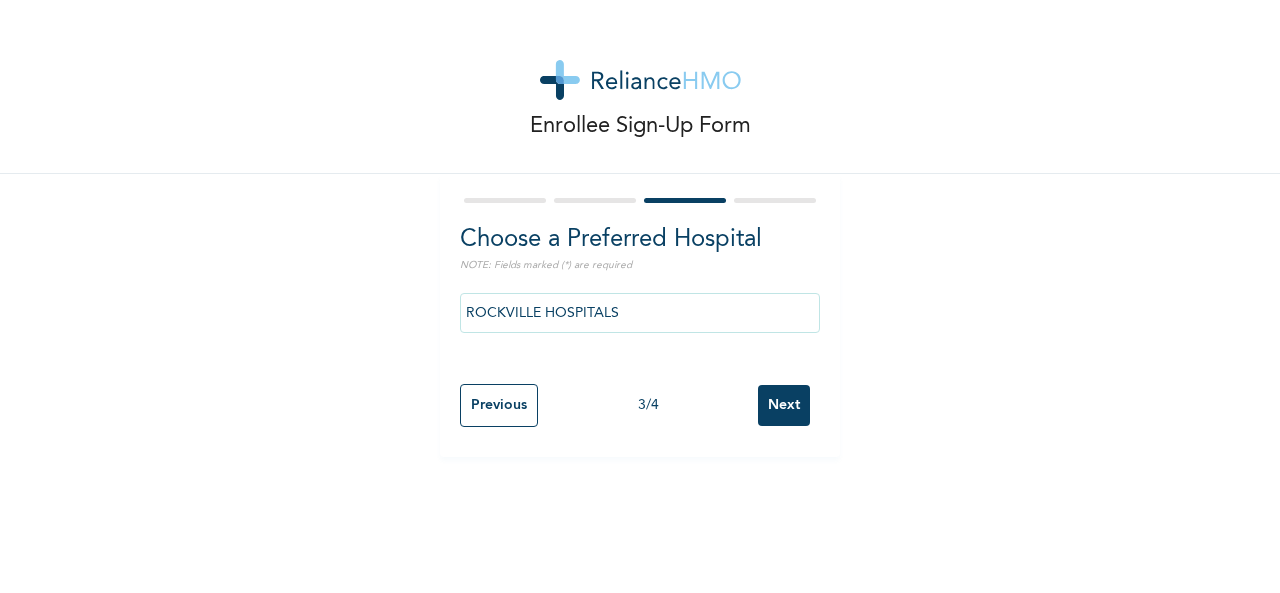 click on "Next" at bounding box center (784, 405) 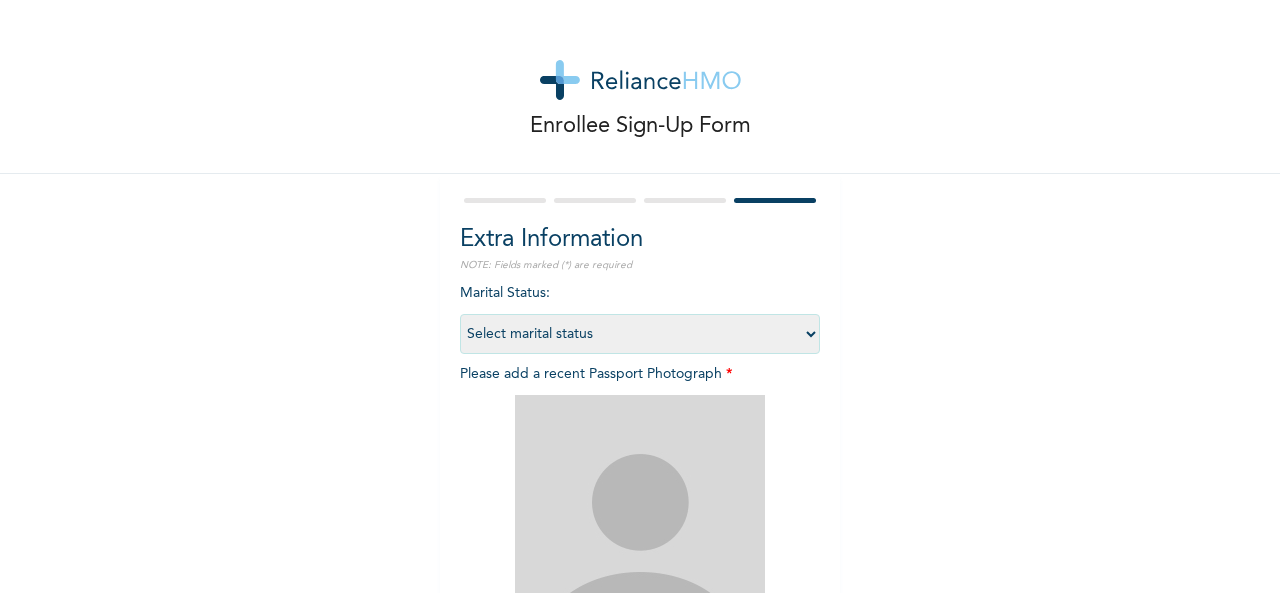 click on "Select marital status Single Married Divorced Widow/Widower" at bounding box center (640, 334) 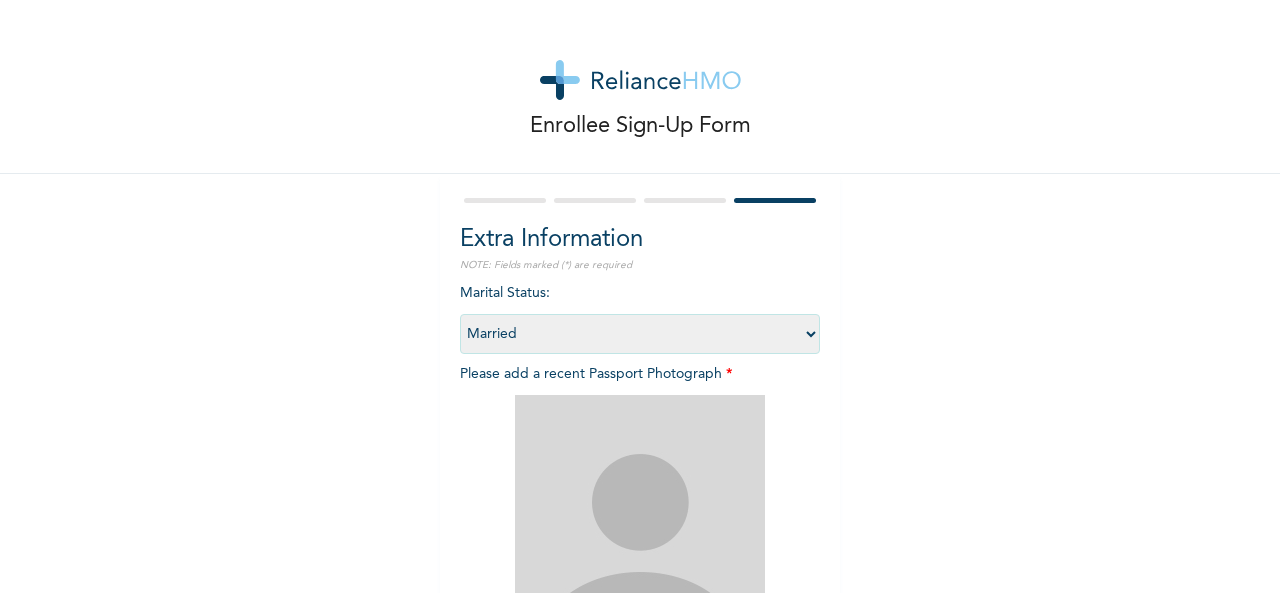 click on "Select marital status Single Married Divorced Widow/Widower" at bounding box center [640, 334] 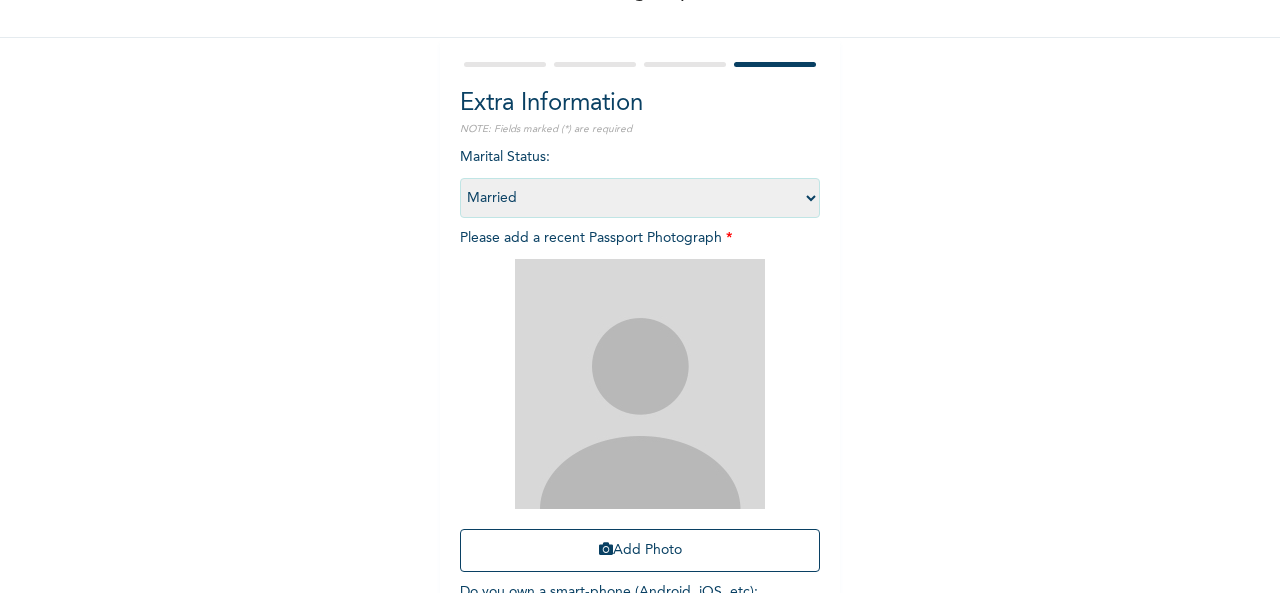 scroll, scrollTop: 134, scrollLeft: 0, axis: vertical 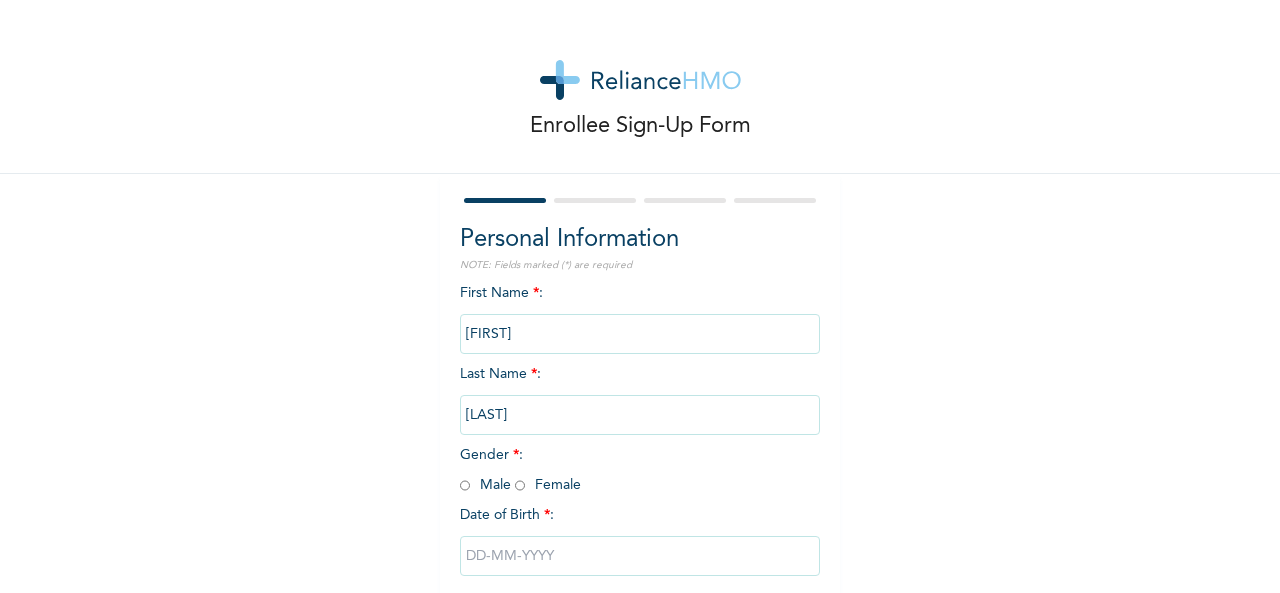 click at bounding box center [640, 556] 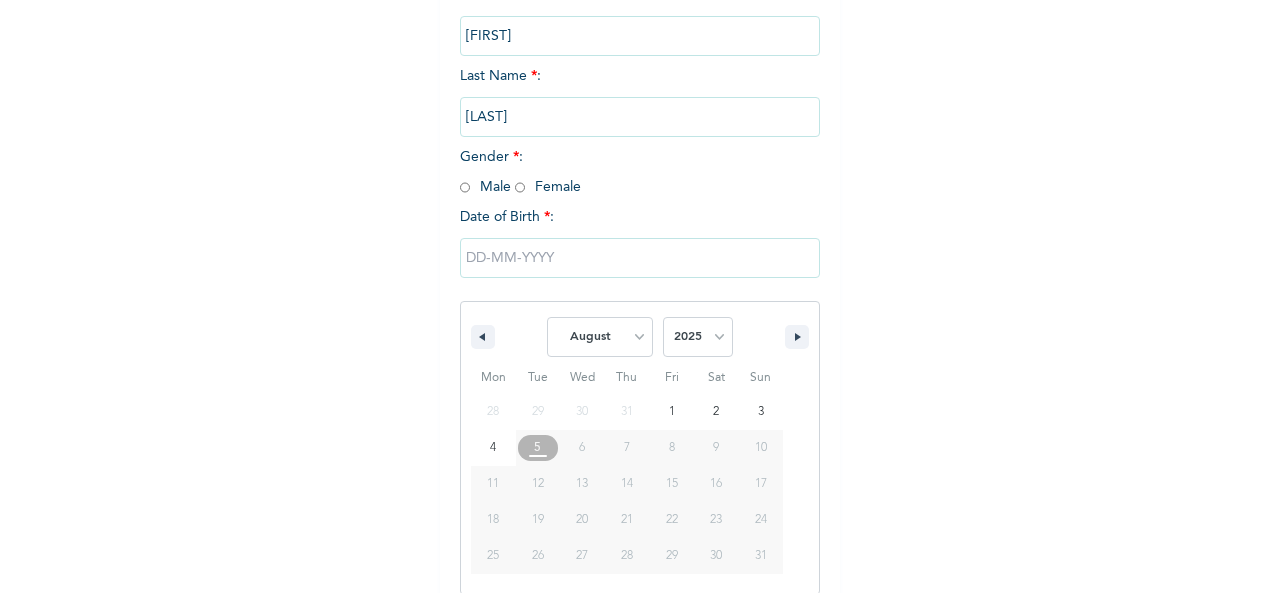 scroll, scrollTop: 317, scrollLeft: 0, axis: vertical 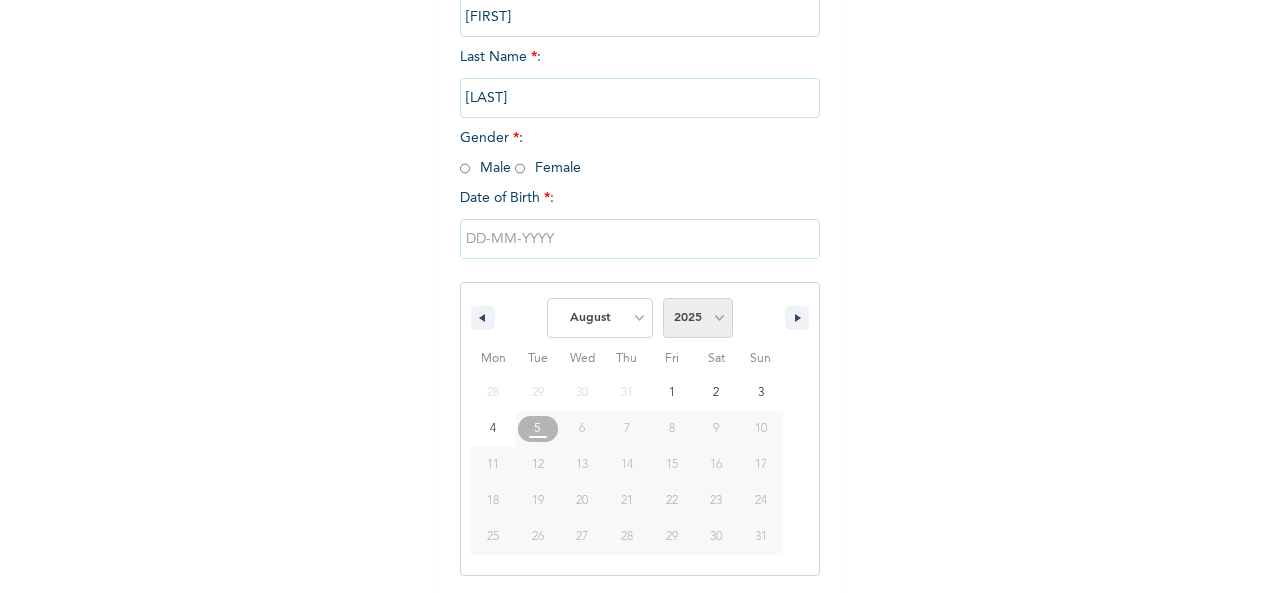click on "2025 2024 2023 2022 2021 2020 2019 2018 2017 2016 2015 2014 2013 2012 2011 2010 2009 2008 2007 2006 2005 2004 2003 2002 2001 2000 1999 1998 1997 1996 1995 1994 1993 1992 1991 1990 1989 1988 1987 1986 1985 1984 1983 1982 1981 1980 1979 1978 1977 1976 1975 1974 1973 1972 1971 1970 1969 1968 1967 1966 1965 1964 1963 1962 1961 1960" at bounding box center (698, 318) 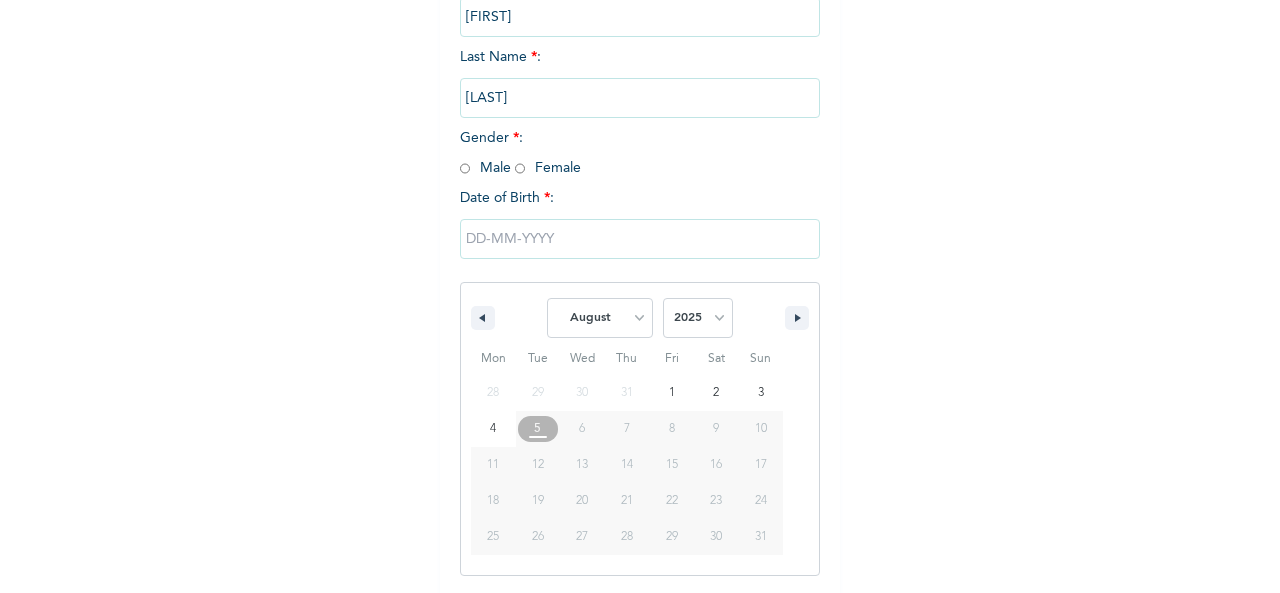 select on "1977" 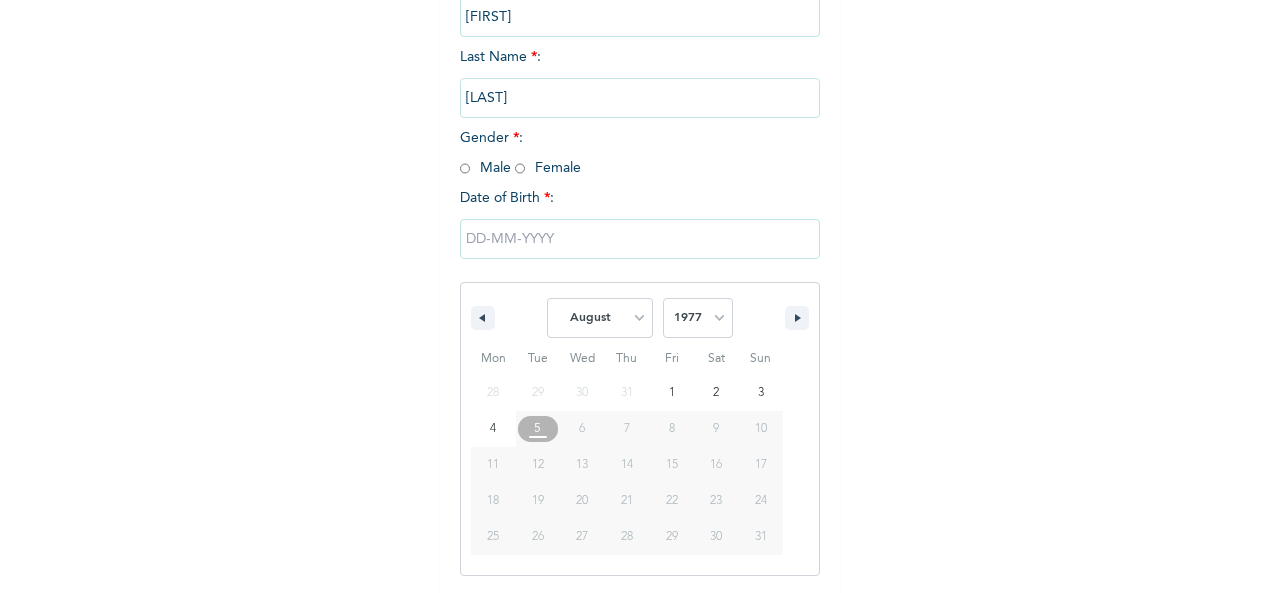 click on "2025 2024 2023 2022 2021 2020 2019 2018 2017 2016 2015 2014 2013 2012 2011 2010 2009 2008 2007 2006 2005 2004 2003 2002 2001 2000 1999 1998 1997 1996 1995 1994 1993 1992 1991 1990 1989 1988 1987 1986 1985 1984 1983 1982 1981 1980 1979 1978 1977 1976 1975 1974 1973 1972 1971 1970 1969 1968 1967 1966 1965 1964 1963 1962 1961 1960" at bounding box center (698, 318) 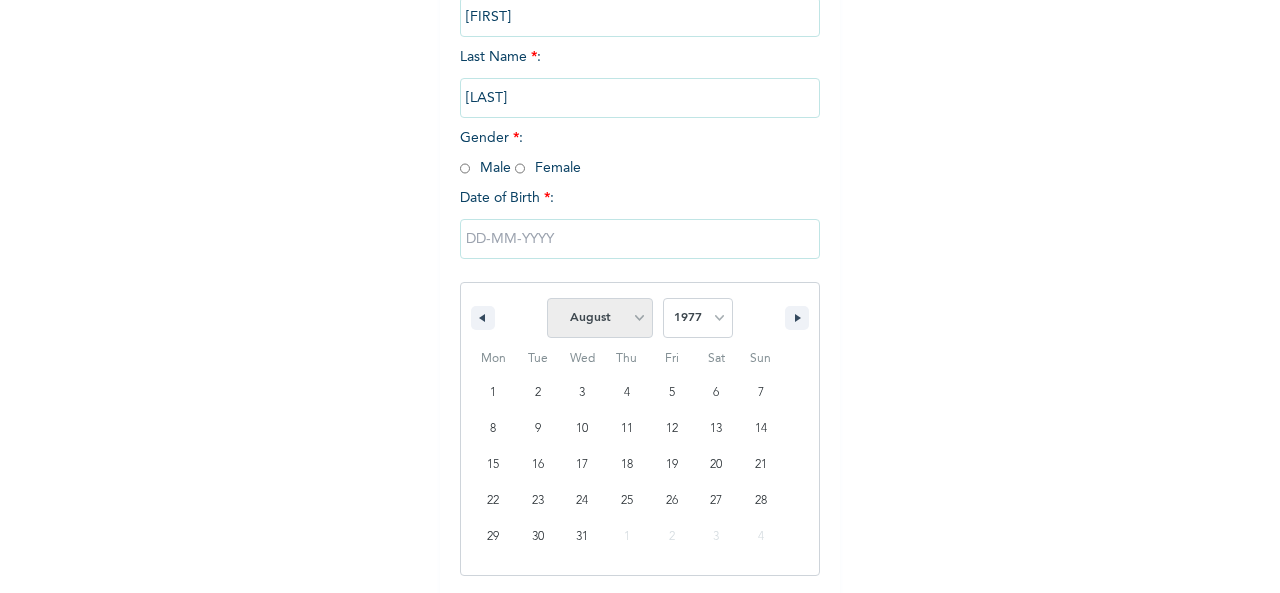 click on "January February March April May June July August September October November December" at bounding box center [600, 318] 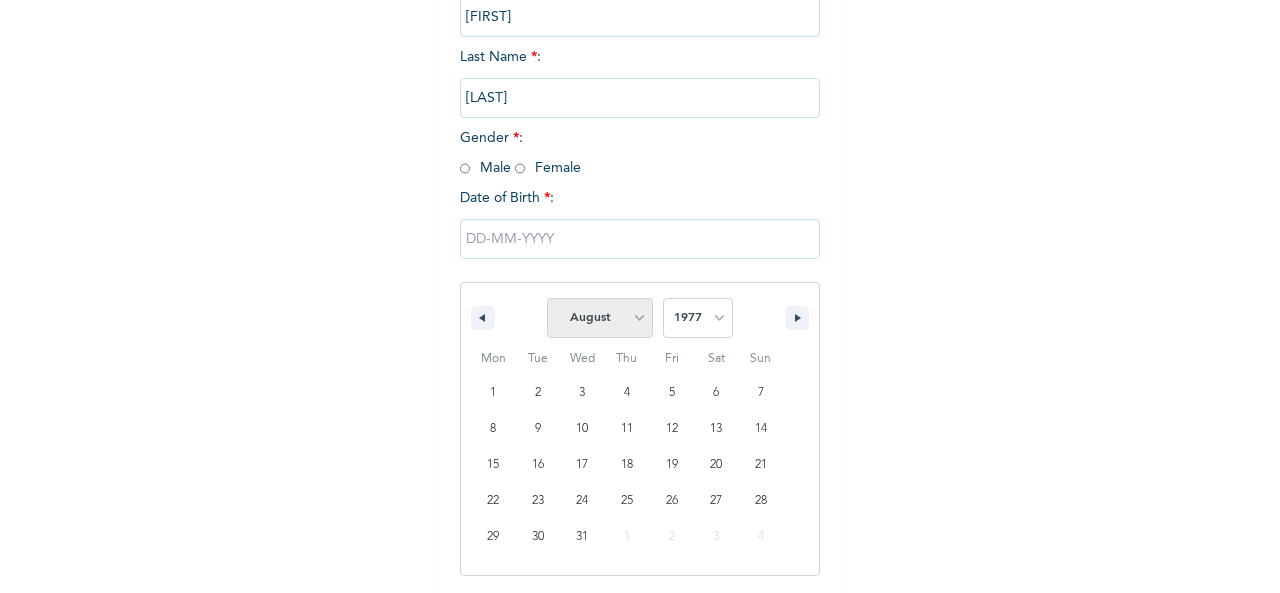 select on "6" 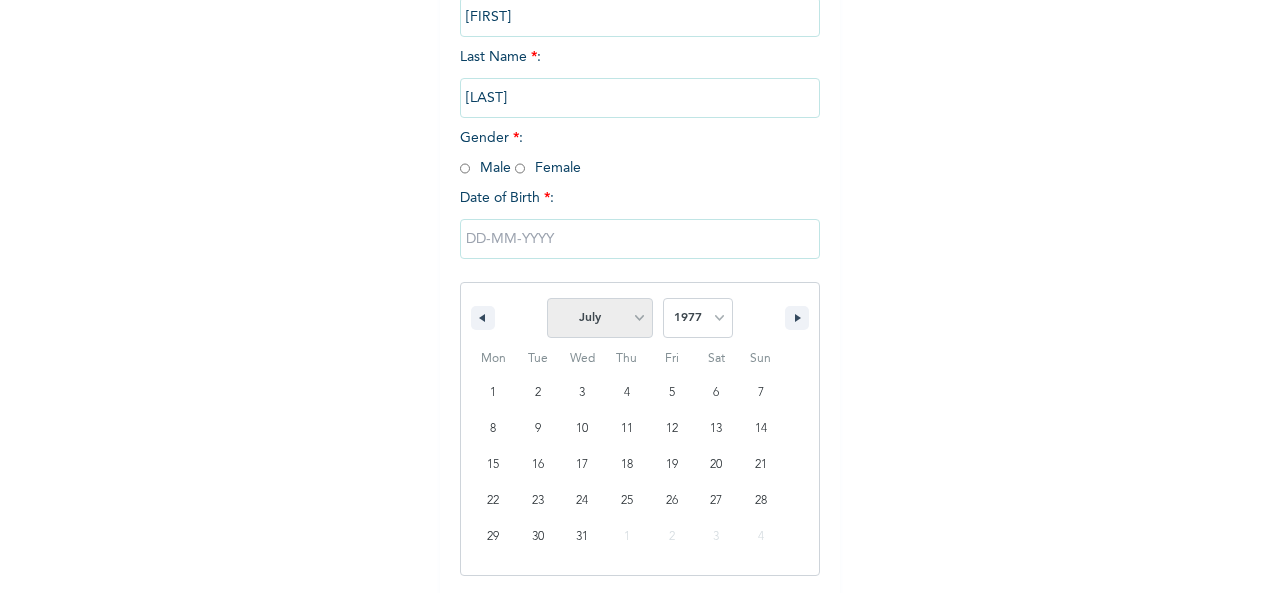 click on "January February March April May June July August September October November December" at bounding box center [600, 318] 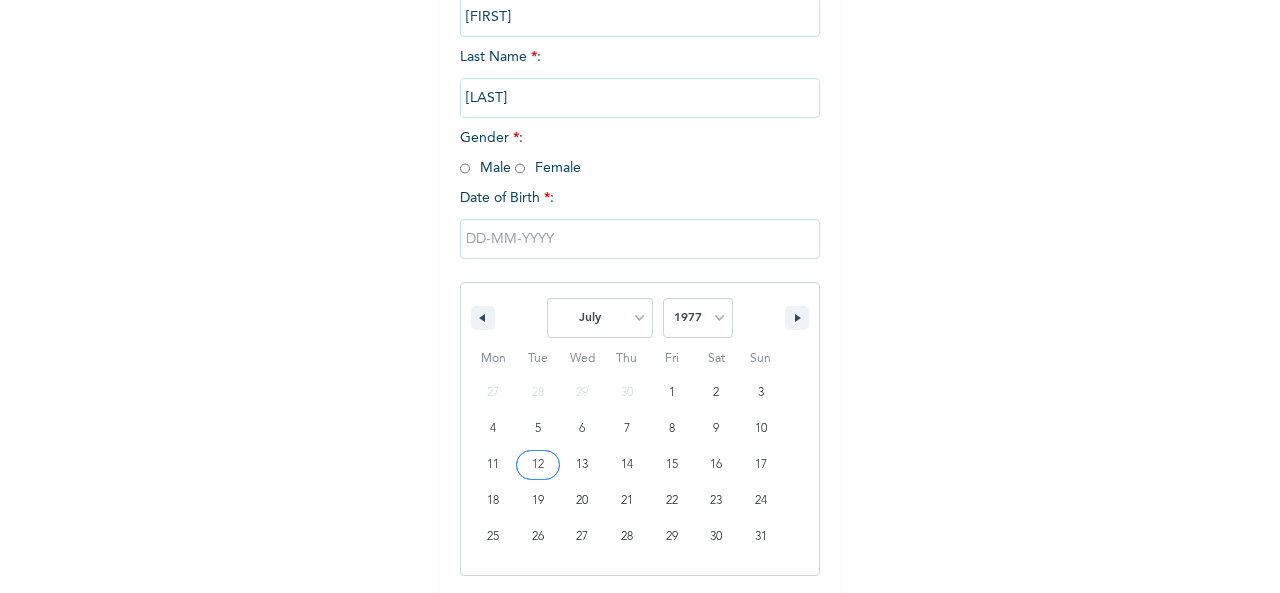 type on "[DATE]" 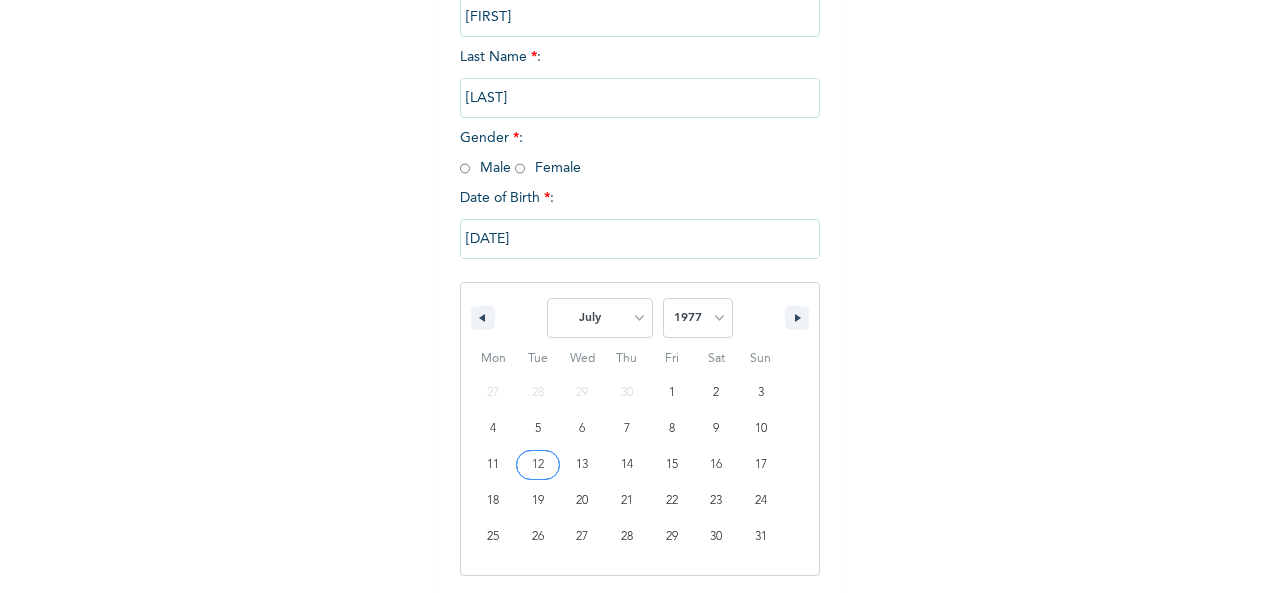 scroll, scrollTop: 112, scrollLeft: 0, axis: vertical 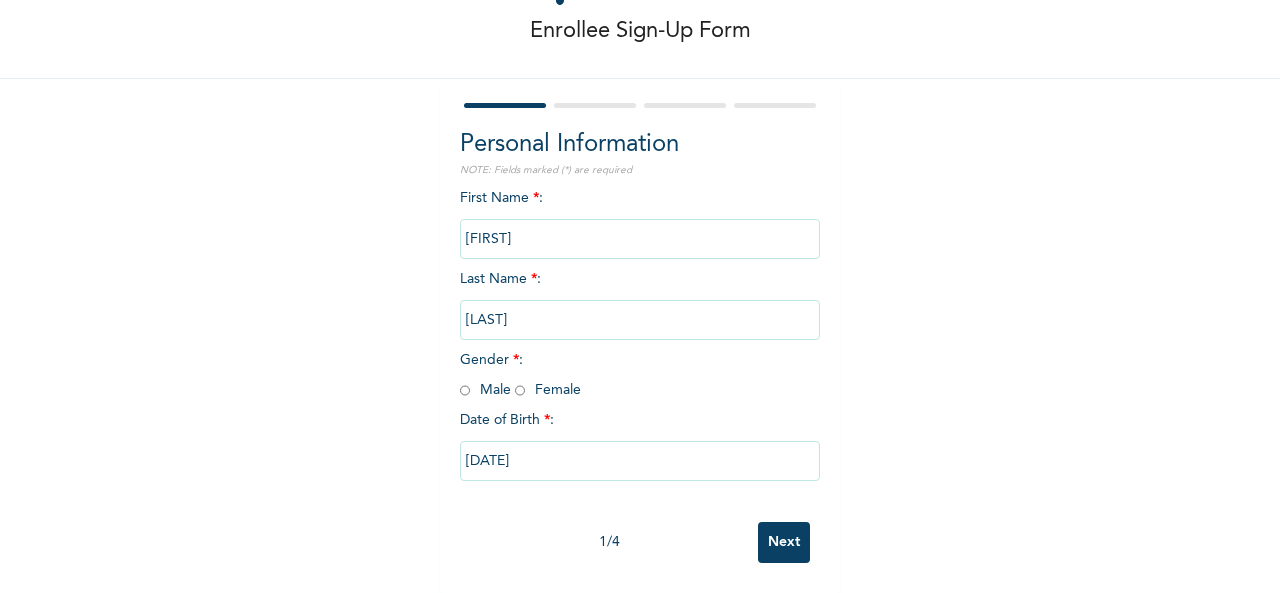 click on "Next" at bounding box center [784, 542] 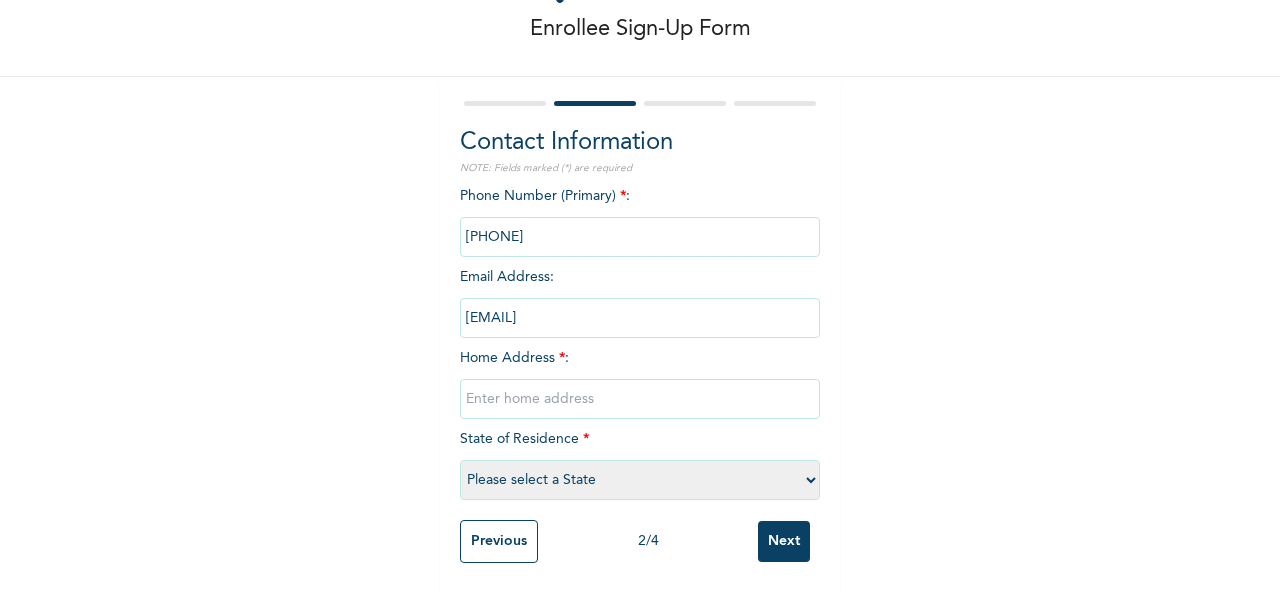 click at bounding box center (640, 399) 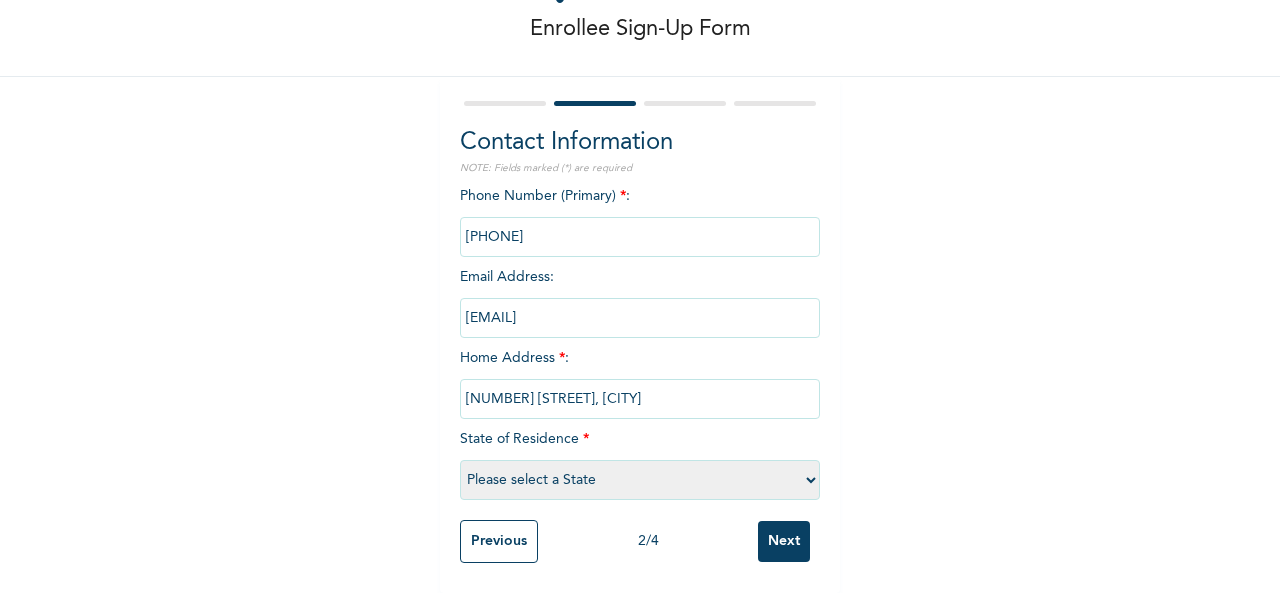 type on "36 Umuebereke Road, Oyigbo" 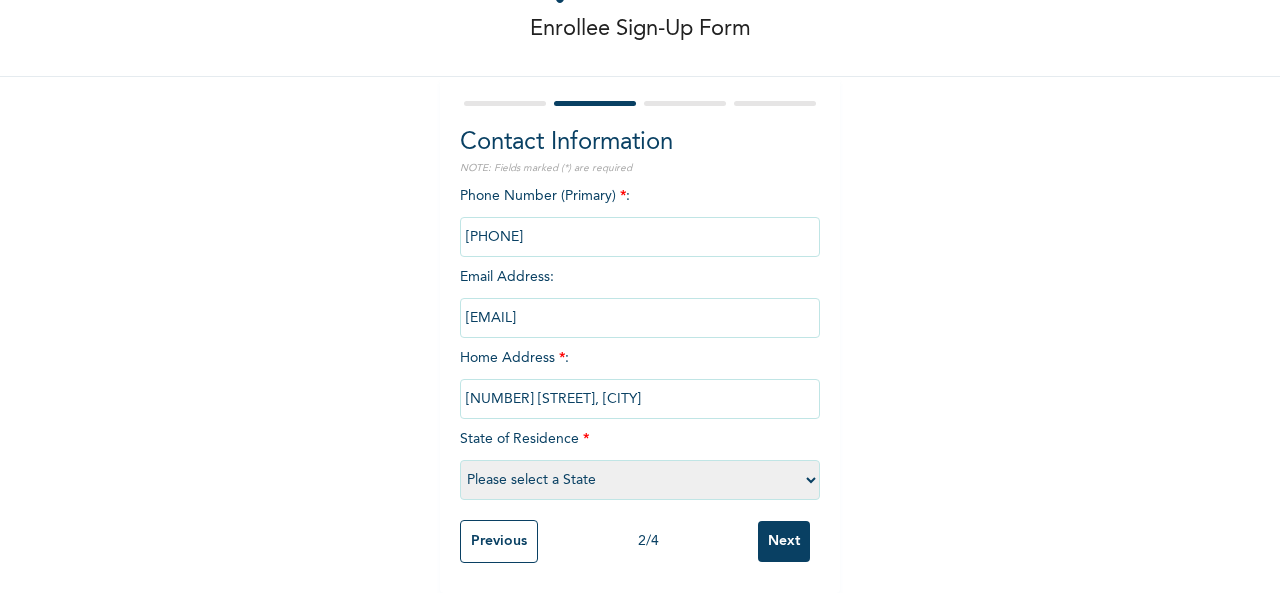 click on "Please select a State Abia Abuja (FCT) Adamawa Akwa Ibom Anambra Bauchi Bayelsa Benue Borno Cross River Delta Ebonyi Edo Ekiti Enugu Gombe Imo Jigawa Kaduna Kano Katsina Kebbi Kogi Kwara Lagos Nasarawa Niger Ogun Ondo Osun Oyo Plateau Rivers Sokoto Taraba Yobe Zamfara" at bounding box center (640, 480) 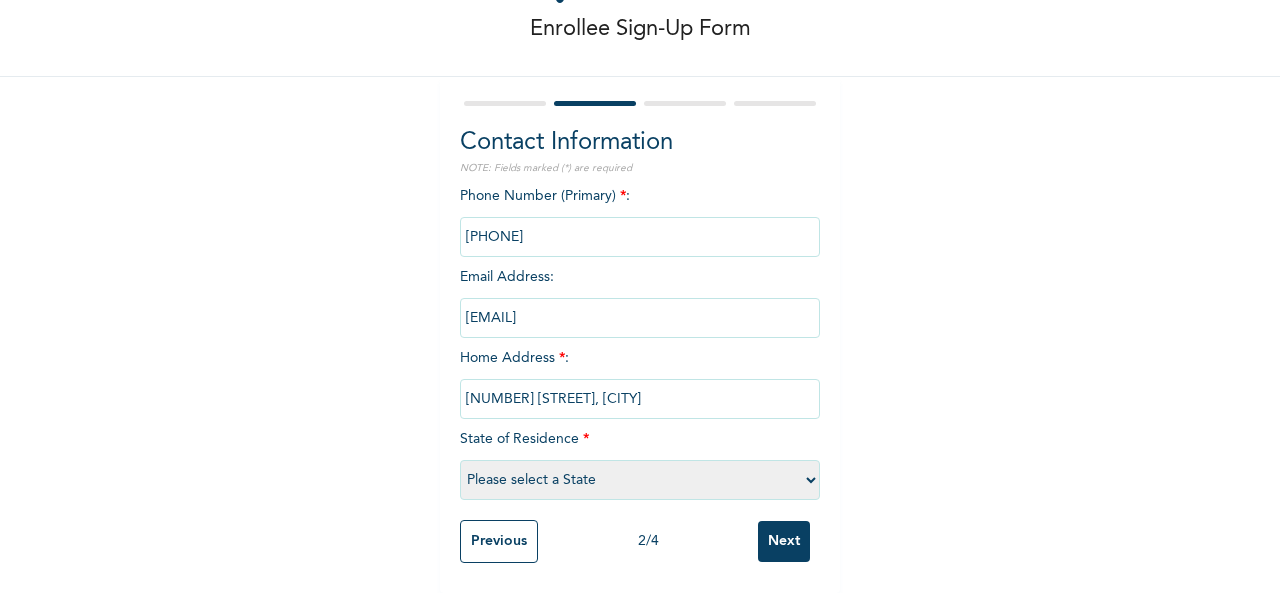 select on "4" 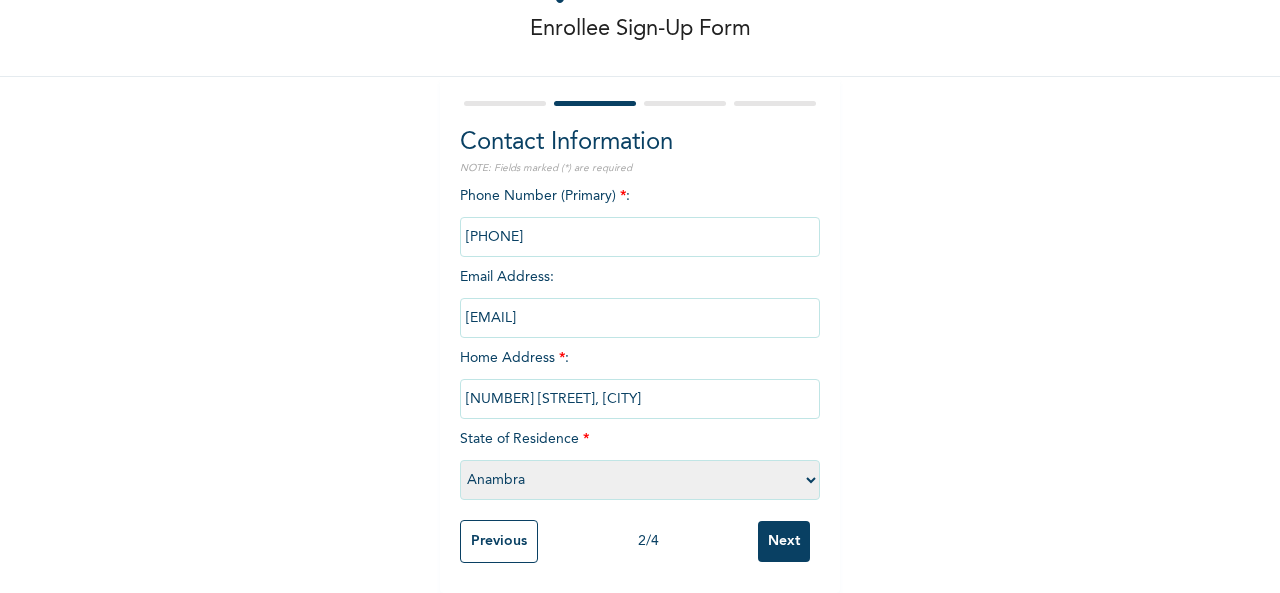 click on "Please select a State Abia Abuja (FCT) Adamawa Akwa Ibom Anambra Bauchi Bayelsa Benue Borno Cross River Delta Ebonyi Edo Ekiti Enugu Gombe Imo Jigawa Kaduna Kano Katsina Kebbi Kogi Kwara Lagos Nasarawa Niger Ogun Ondo Osun Oyo Plateau Rivers Sokoto Taraba Yobe Zamfara" at bounding box center [640, 480] 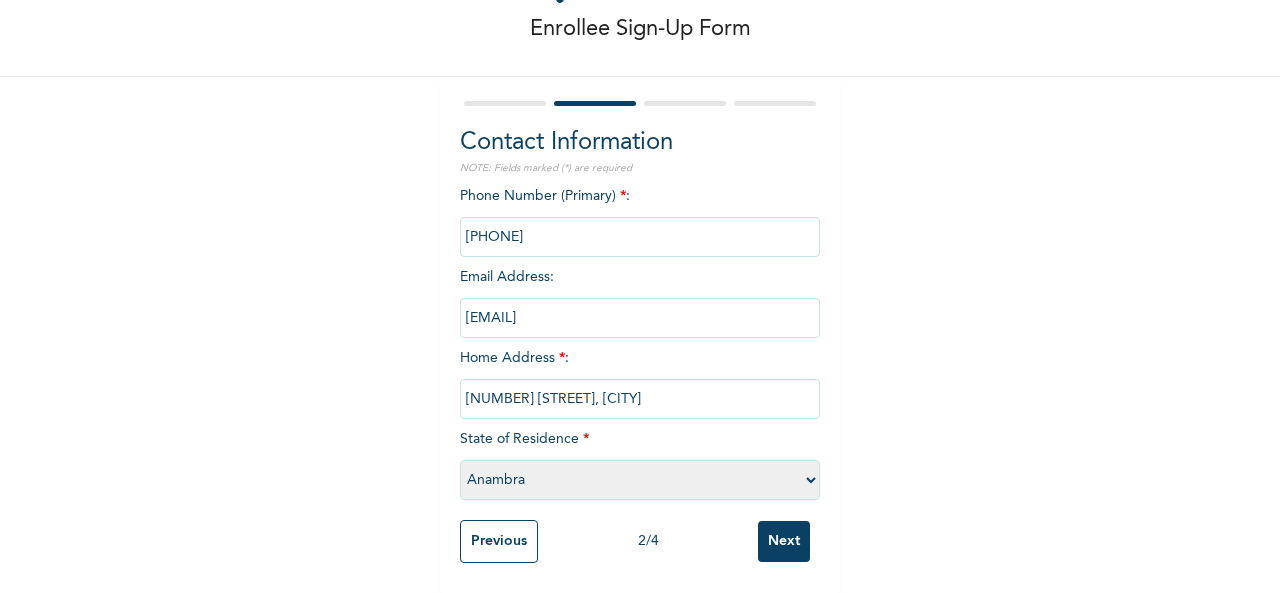 click on "Next" at bounding box center (784, 541) 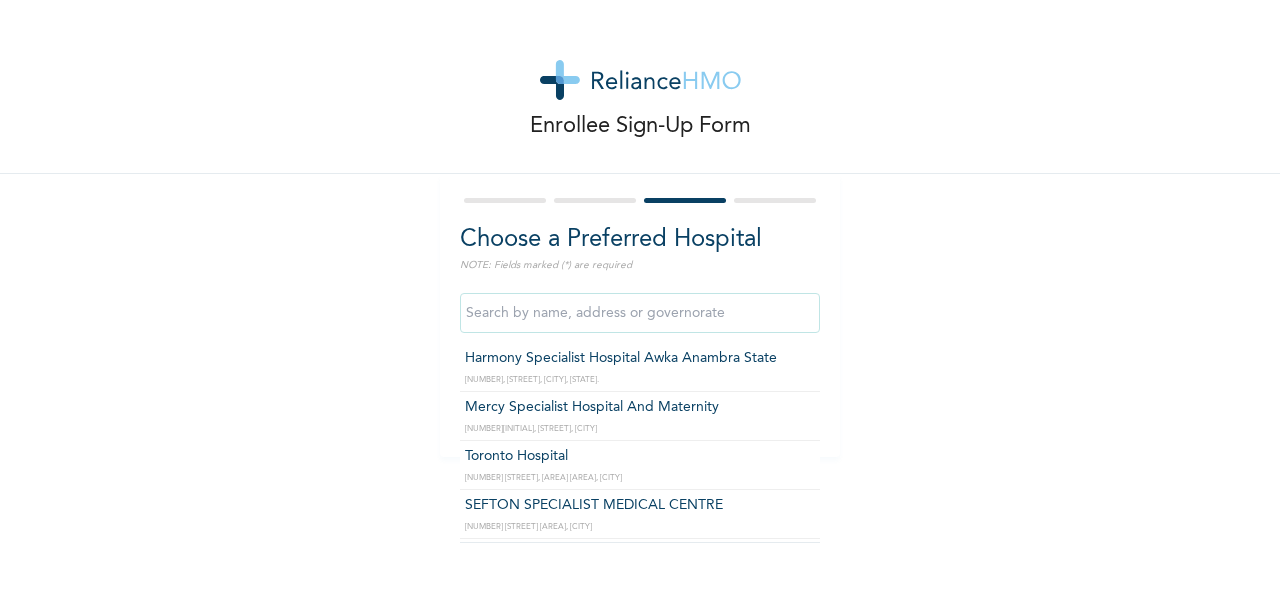 click at bounding box center (640, 313) 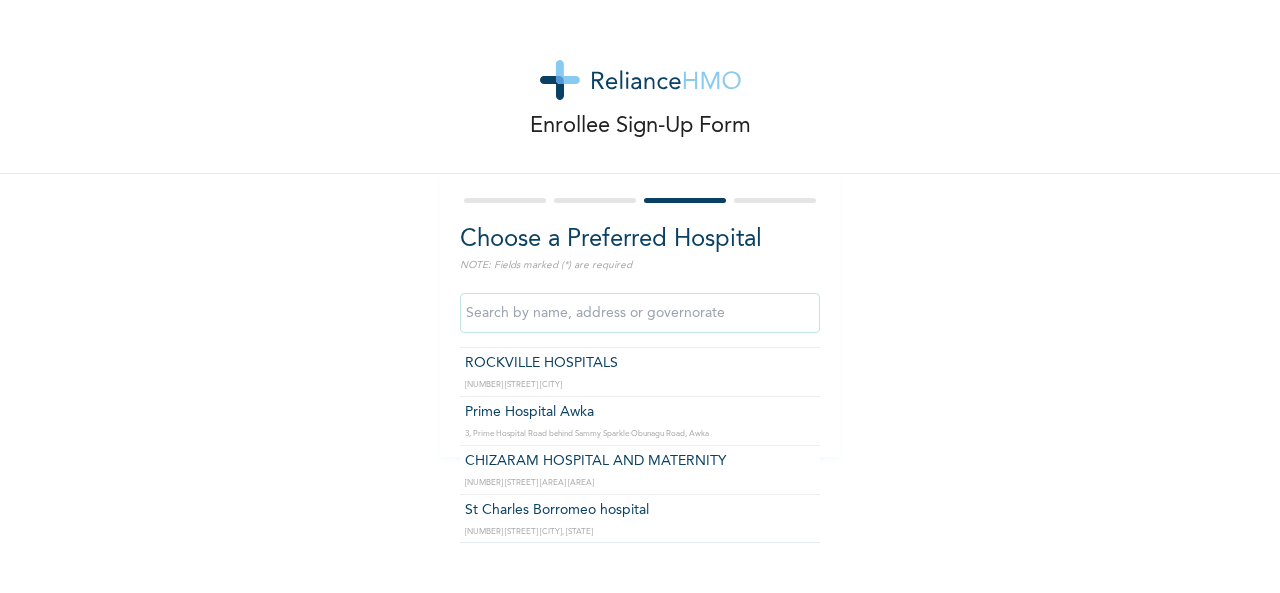 scroll, scrollTop: 360, scrollLeft: 0, axis: vertical 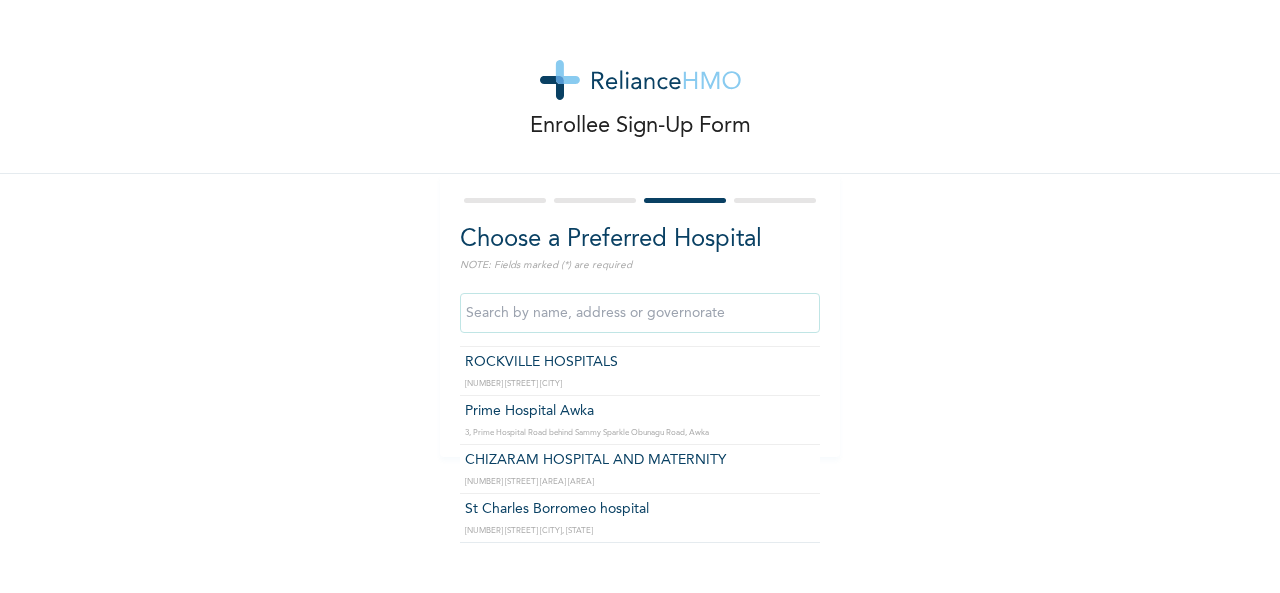 type on "ROCKVILLE HOSPITALS" 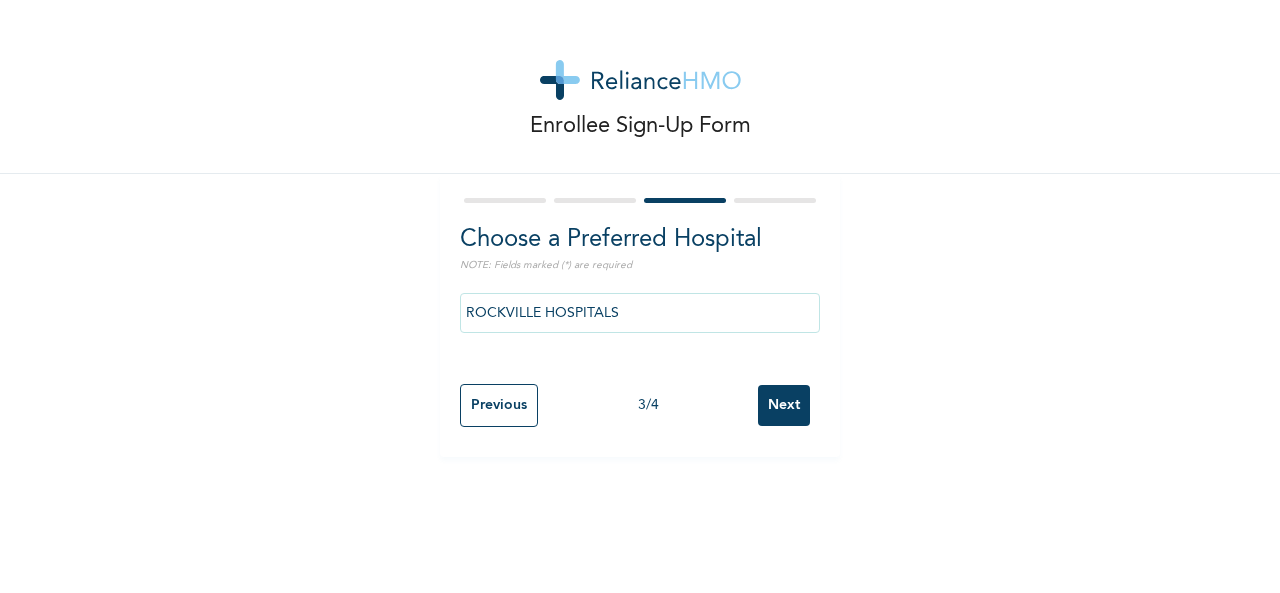 click on "Next" at bounding box center (784, 405) 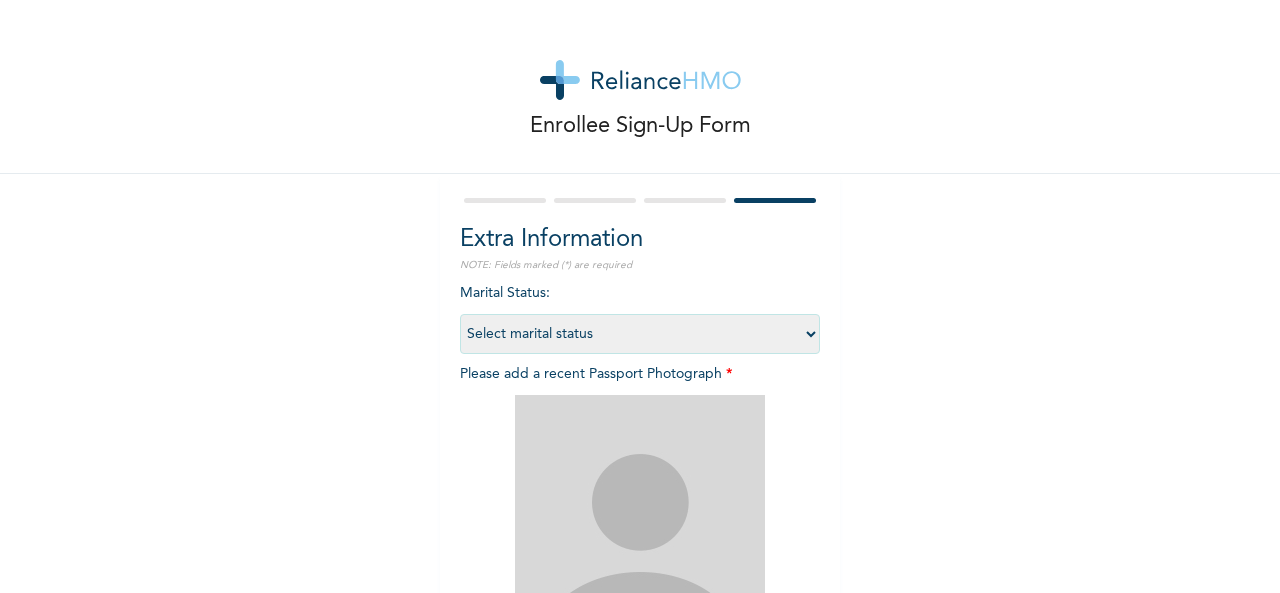 click on "Select marital status Single Married Divorced Widow/Widower" at bounding box center [640, 334] 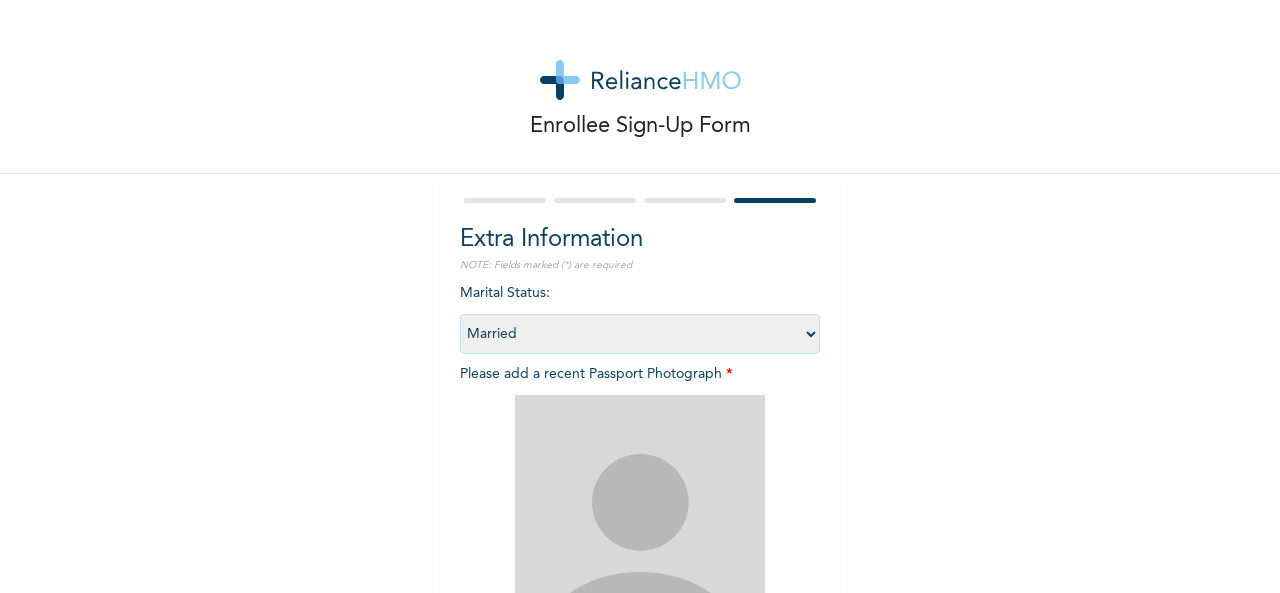 click on "Select marital status Single Married Divorced Widow/Widower" at bounding box center [640, 334] 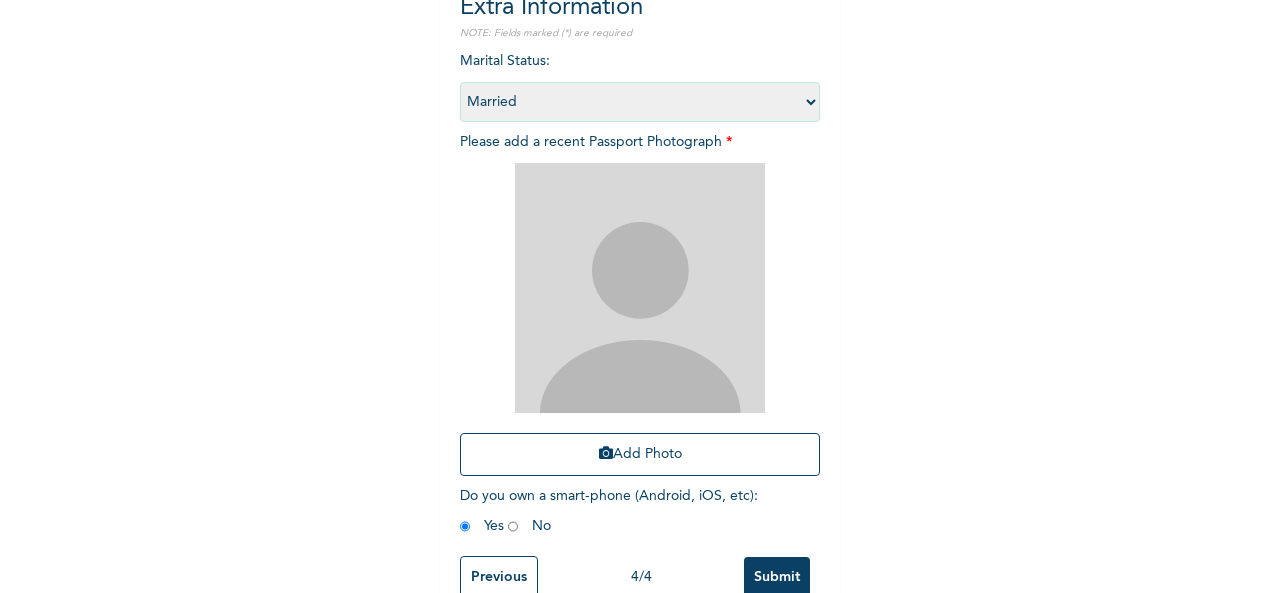 scroll, scrollTop: 284, scrollLeft: 0, axis: vertical 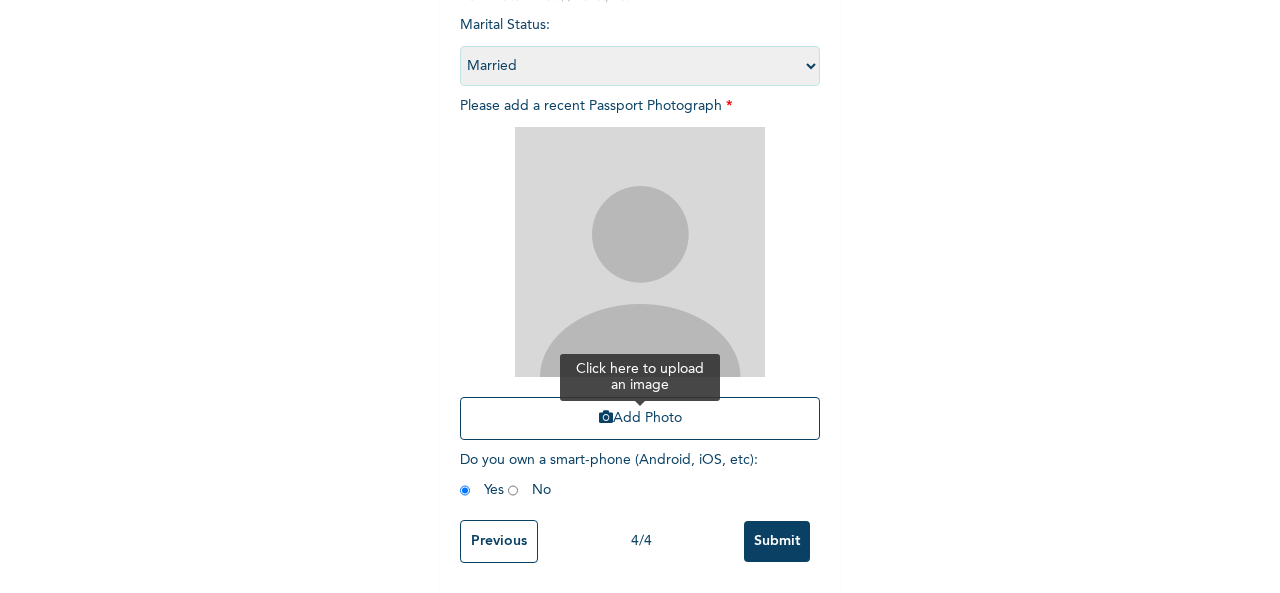 click on "Add Photo" at bounding box center [640, 418] 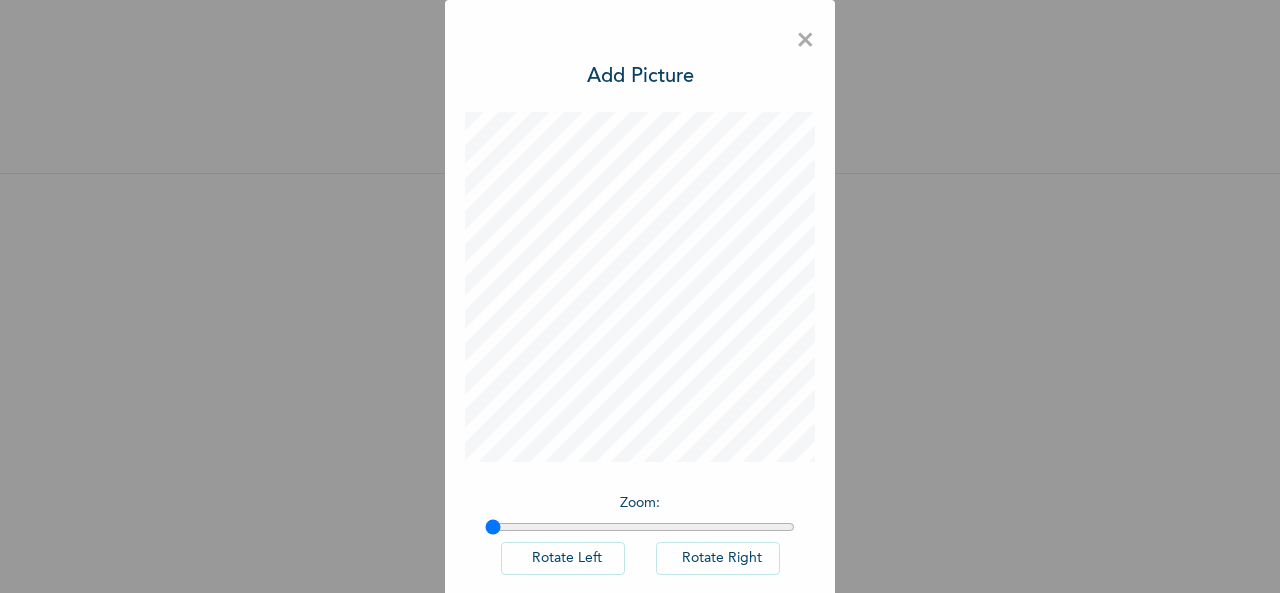 scroll, scrollTop: 14, scrollLeft: 0, axis: vertical 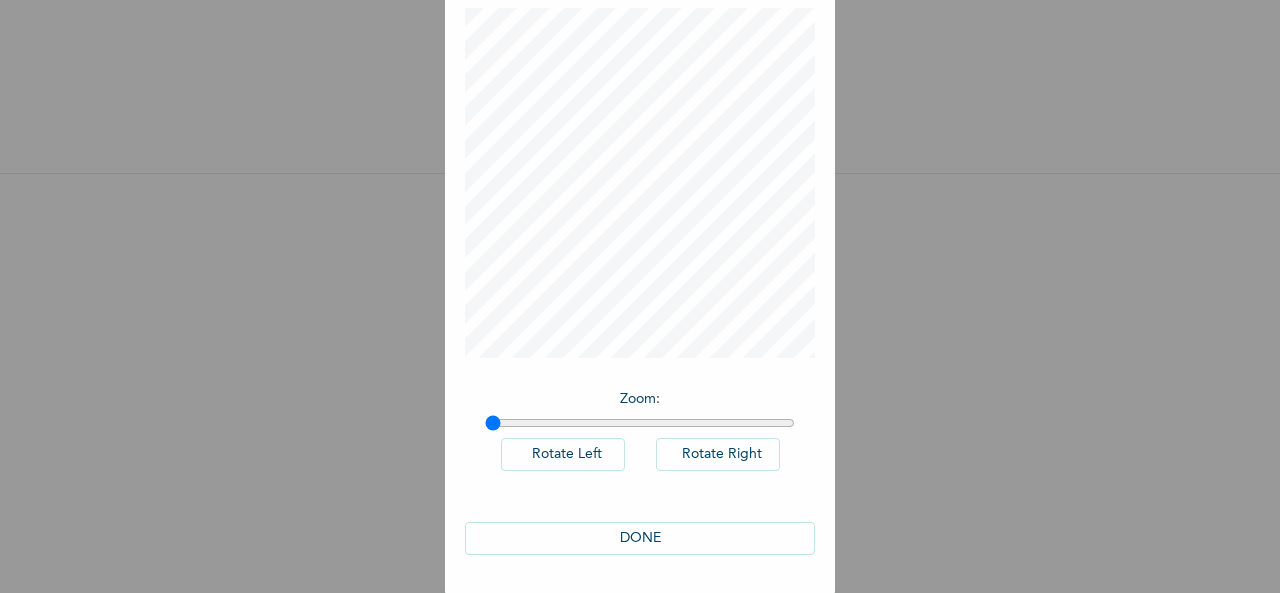 click on "DONE" at bounding box center [640, 538] 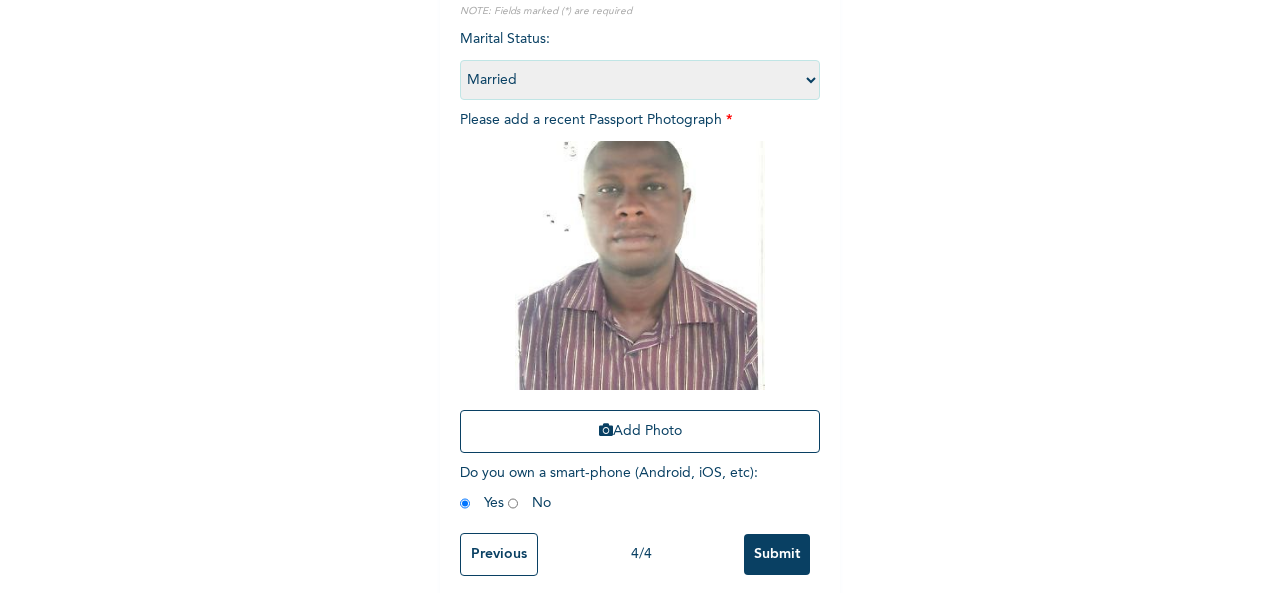 scroll, scrollTop: 284, scrollLeft: 0, axis: vertical 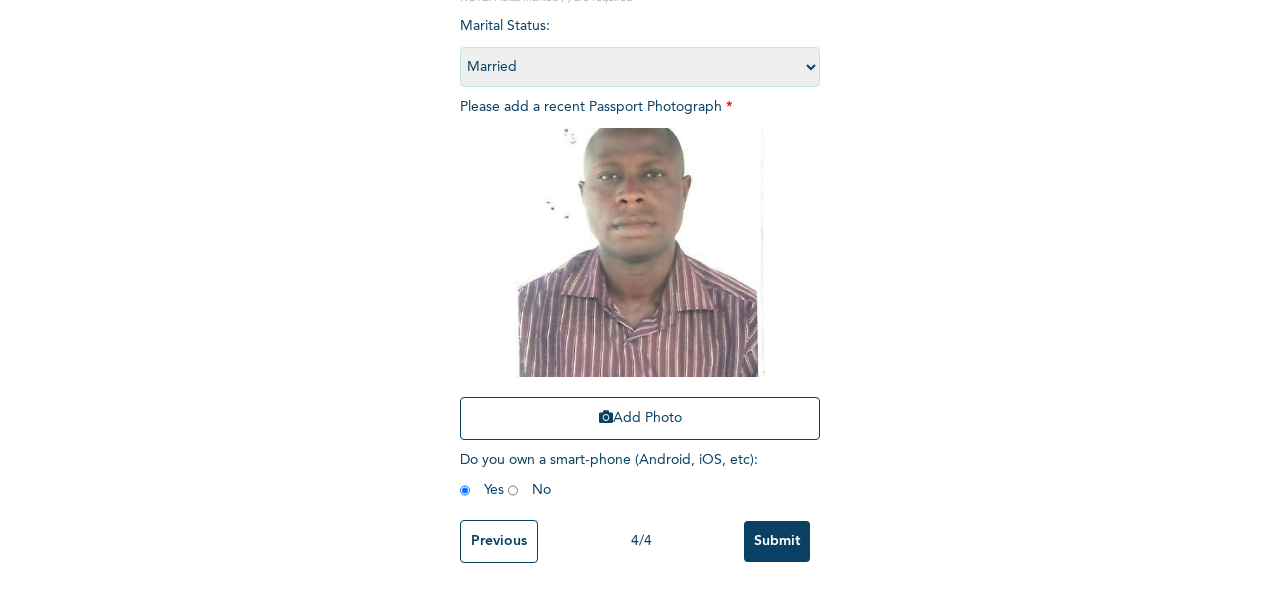 click on "Submit" at bounding box center (777, 541) 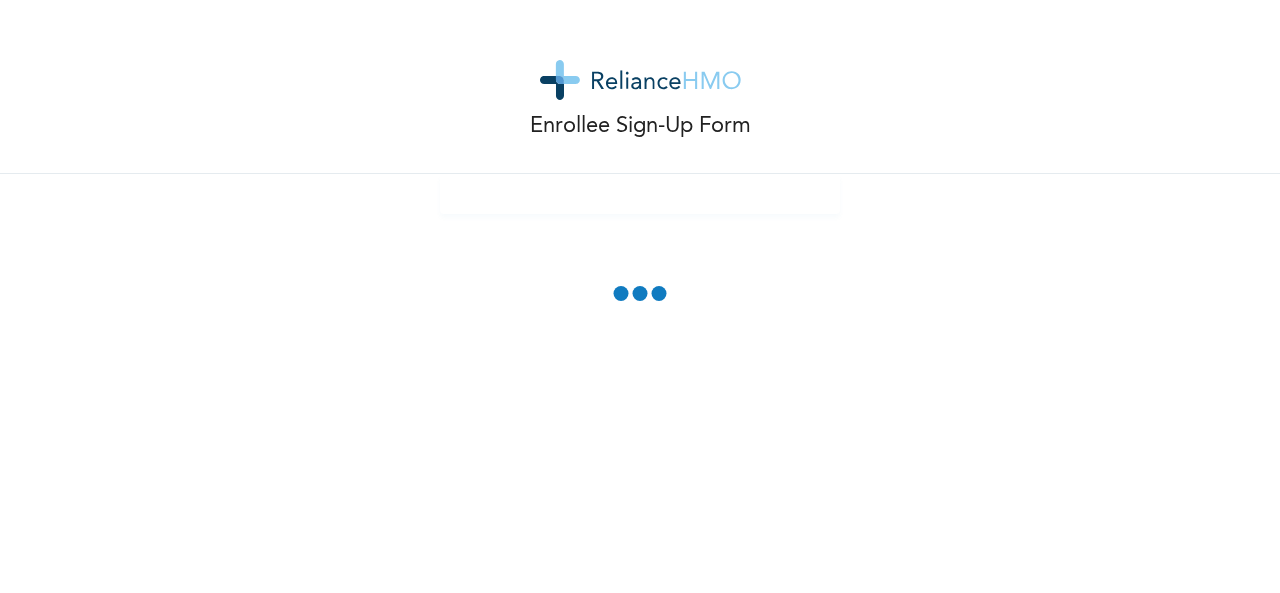 scroll, scrollTop: 0, scrollLeft: 0, axis: both 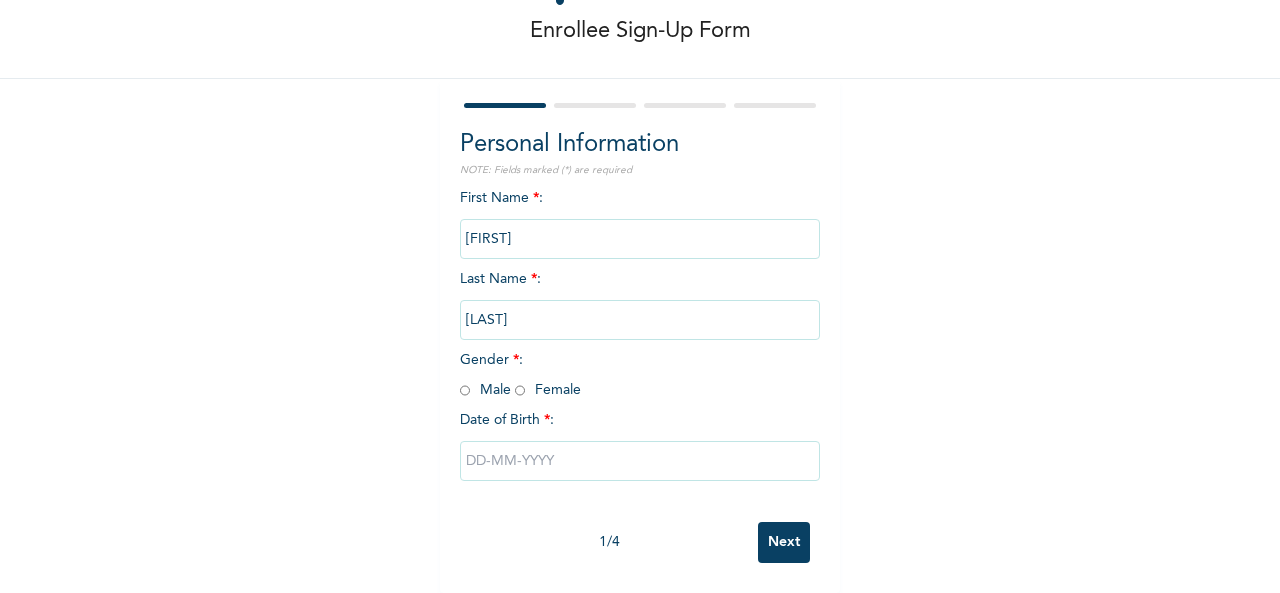 click at bounding box center (465, 390) 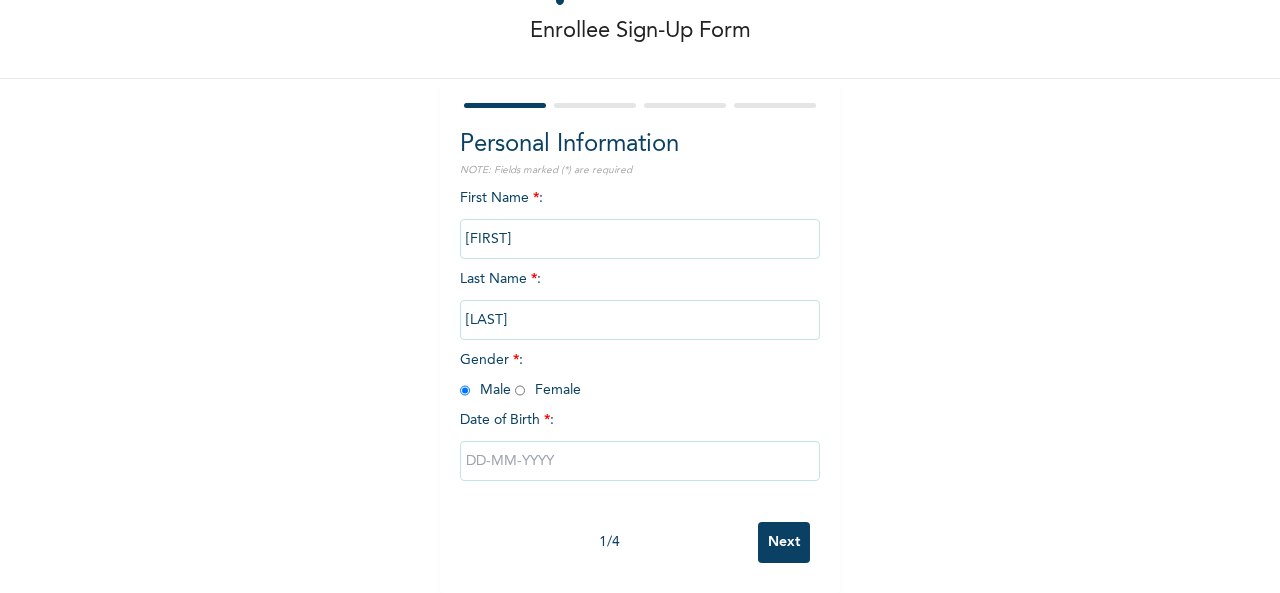 radio on "true" 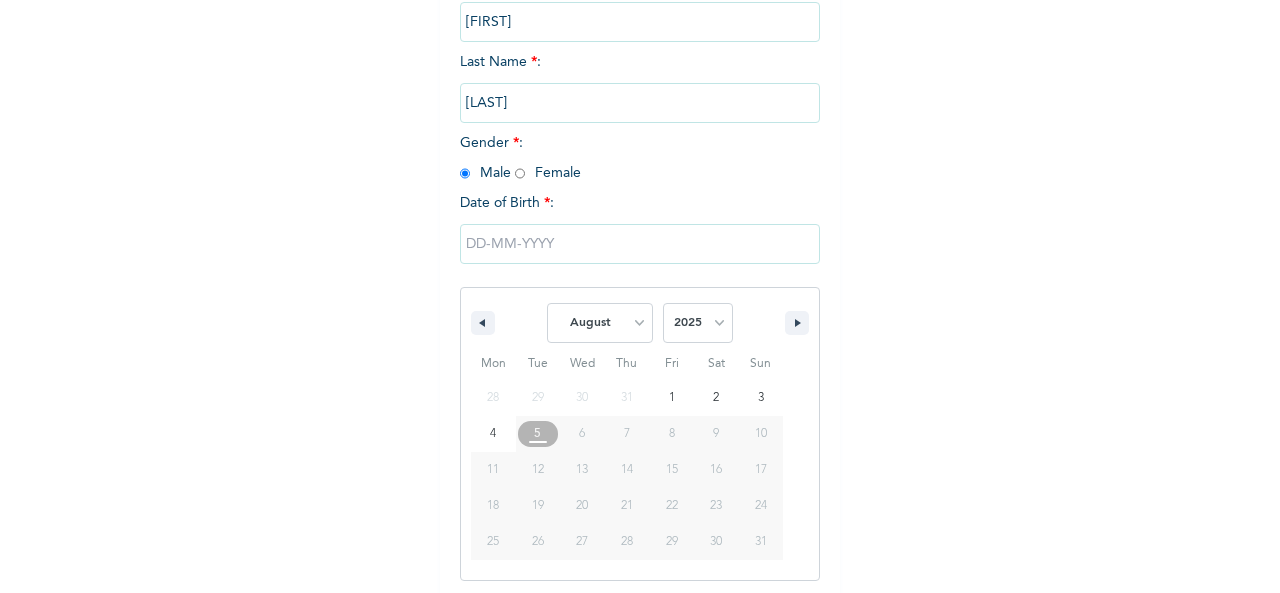 scroll, scrollTop: 317, scrollLeft: 0, axis: vertical 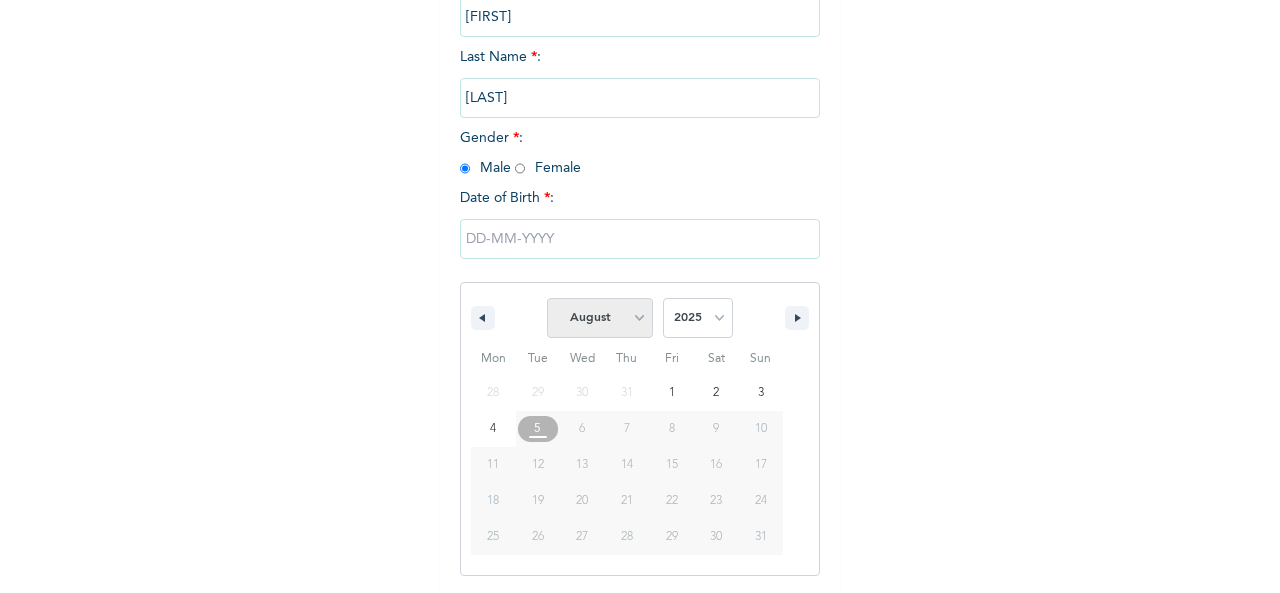 click on "January February March April May June July August September October November December" at bounding box center [600, 318] 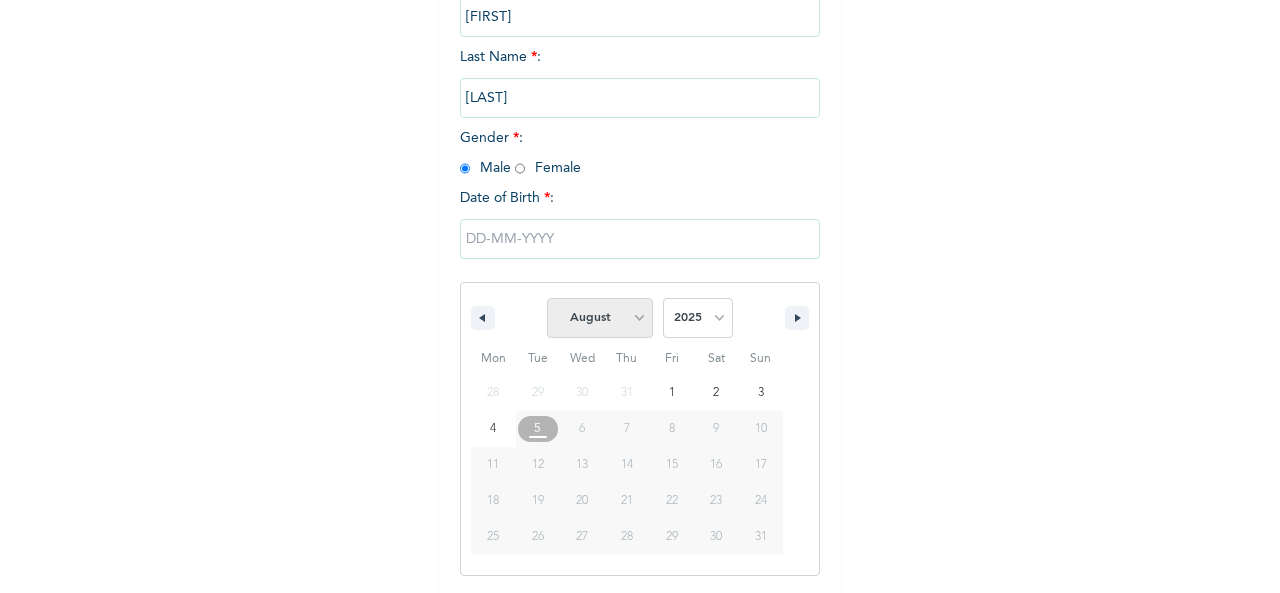 select on "6" 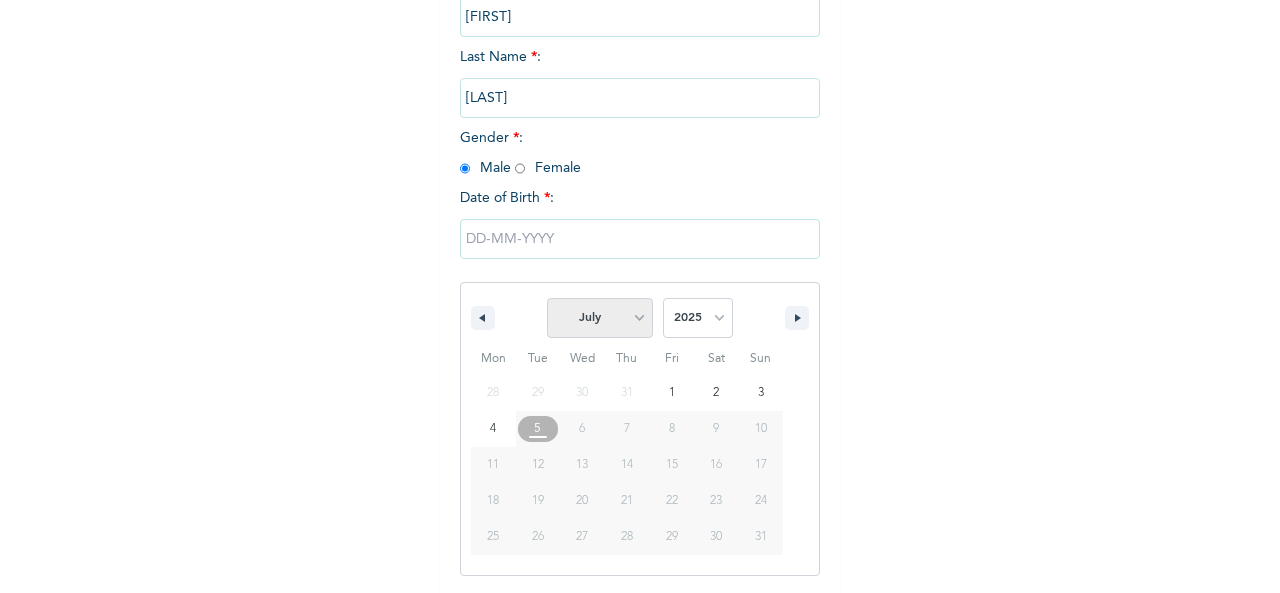 click on "January February March April May June July August September October November December" at bounding box center [600, 318] 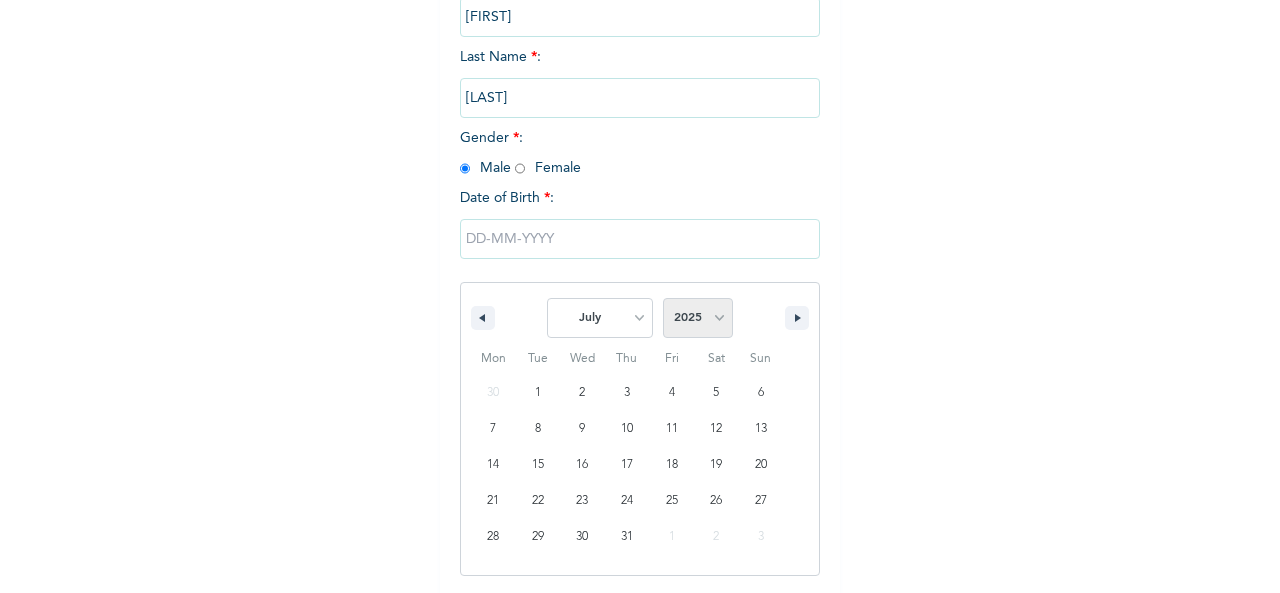 click on "2025 2024 2023 2022 2021 2020 2019 2018 2017 2016 2015 2014 2013 2012 2011 2010 2009 2008 2007 2006 2005 2004 2003 2002 2001 2000 1999 1998 1997 1996 1995 1994 1993 1992 1991 1990 1989 1988 1987 1986 1985 1984 1983 1982 1981 1980 1979 1978 1977 1976 1975 1974 1973 1972 1971 1970 1969 1968 1967 1966 1965 1964 1963 1962 1961 1960" at bounding box center [698, 318] 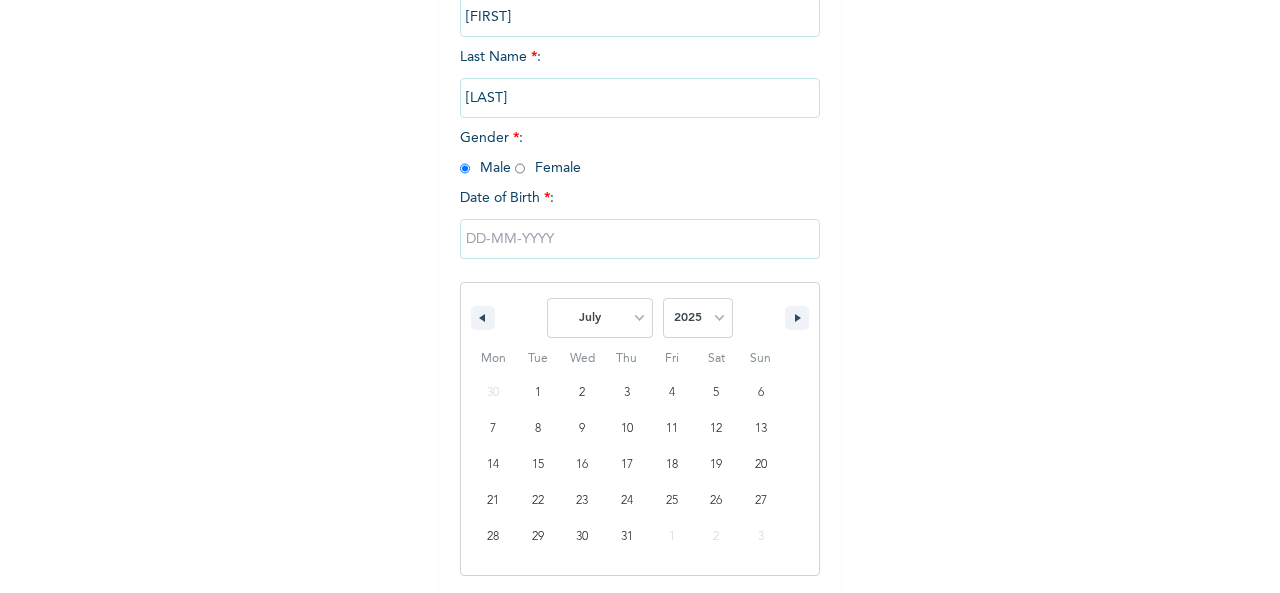 select on "1977" 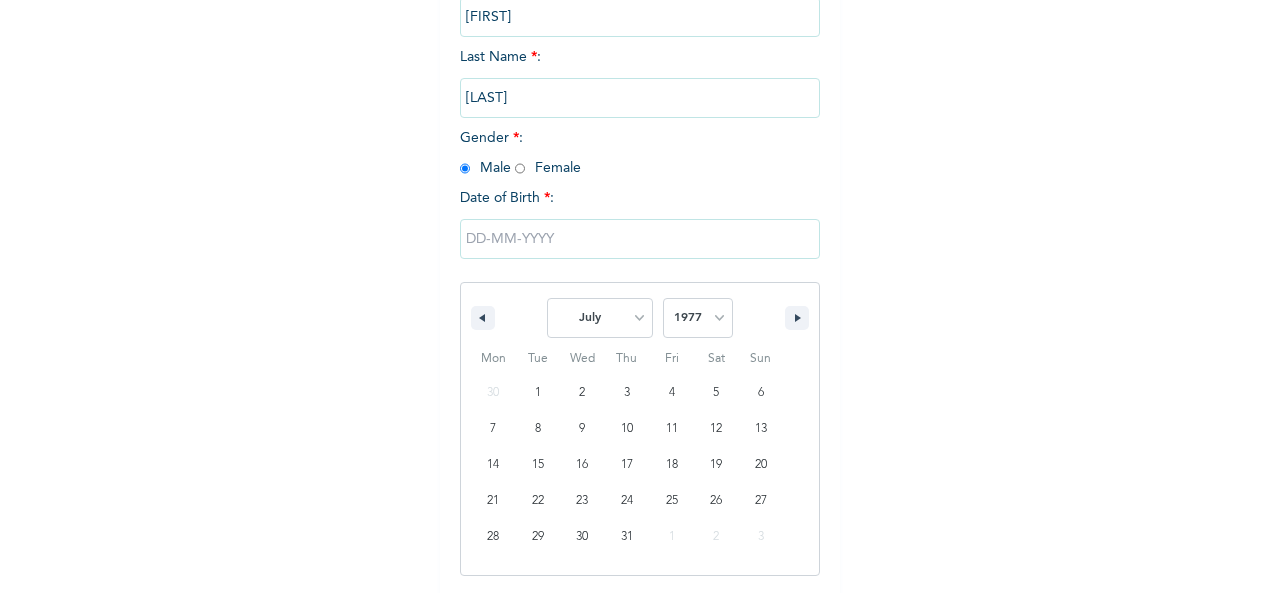 click on "2025 2024 2023 2022 2021 2020 2019 2018 2017 2016 2015 2014 2013 2012 2011 2010 2009 2008 2007 2006 2005 2004 2003 2002 2001 2000 1999 1998 1997 1996 1995 1994 1993 1992 1991 1990 1989 1988 1987 1986 1985 1984 1983 1982 1981 1980 1979 1978 1977 1976 1975 1974 1973 1972 1971 1970 1969 1968 1967 1966 1965 1964 1963 1962 1961 1960" at bounding box center (698, 318) 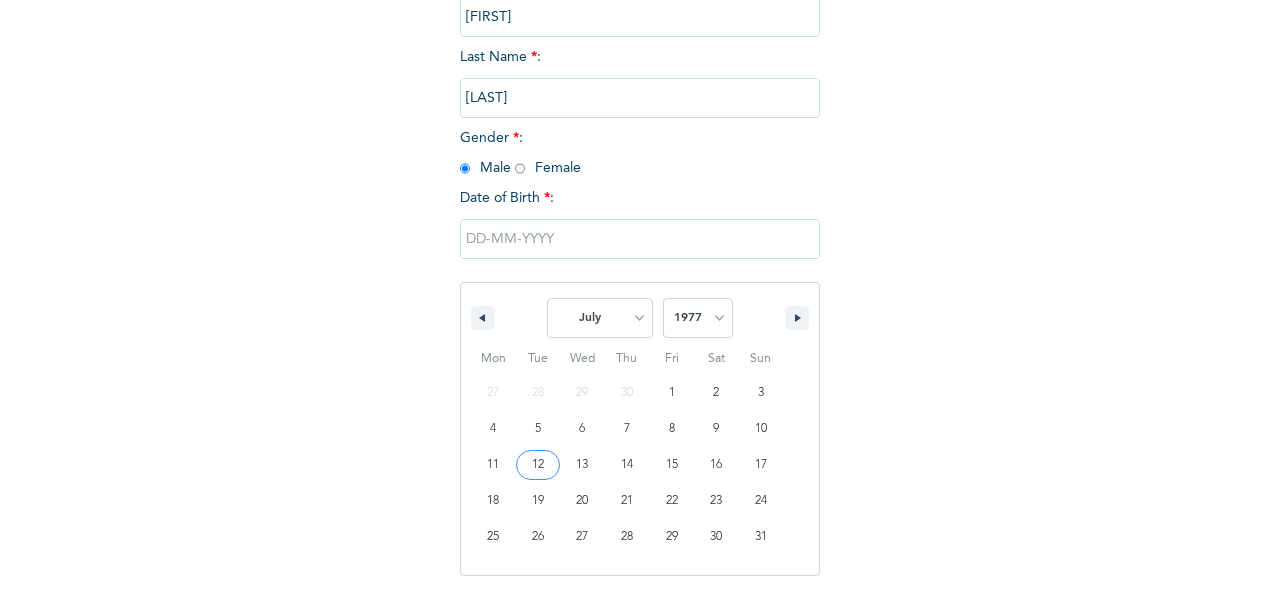 type on "[DATE]" 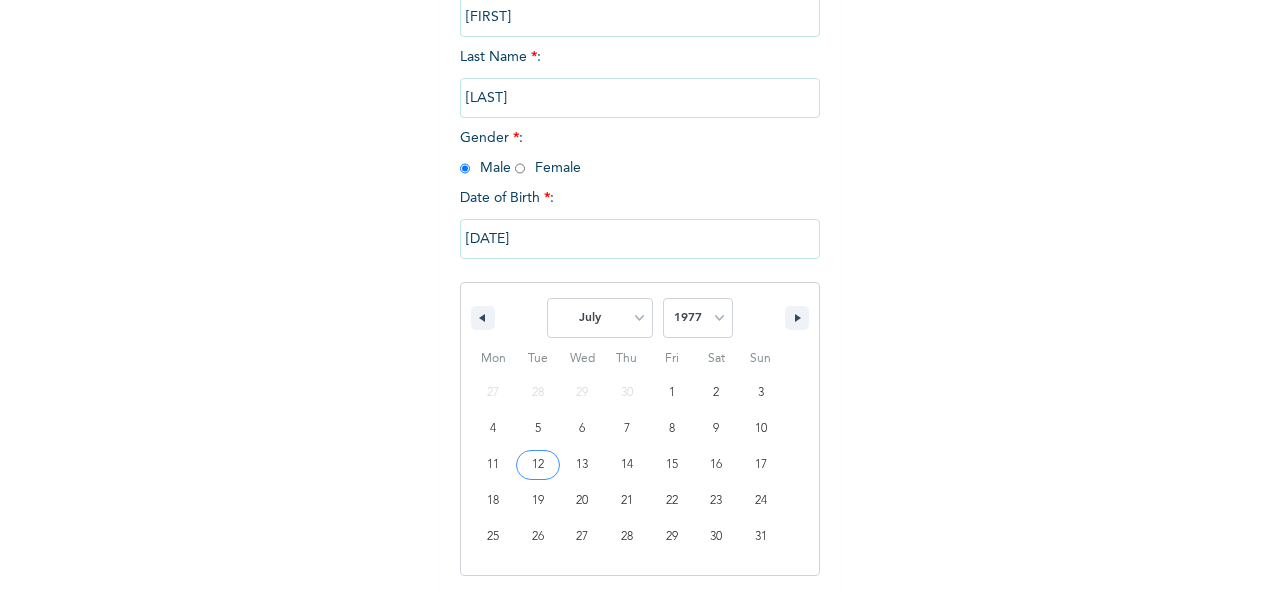 scroll, scrollTop: 112, scrollLeft: 0, axis: vertical 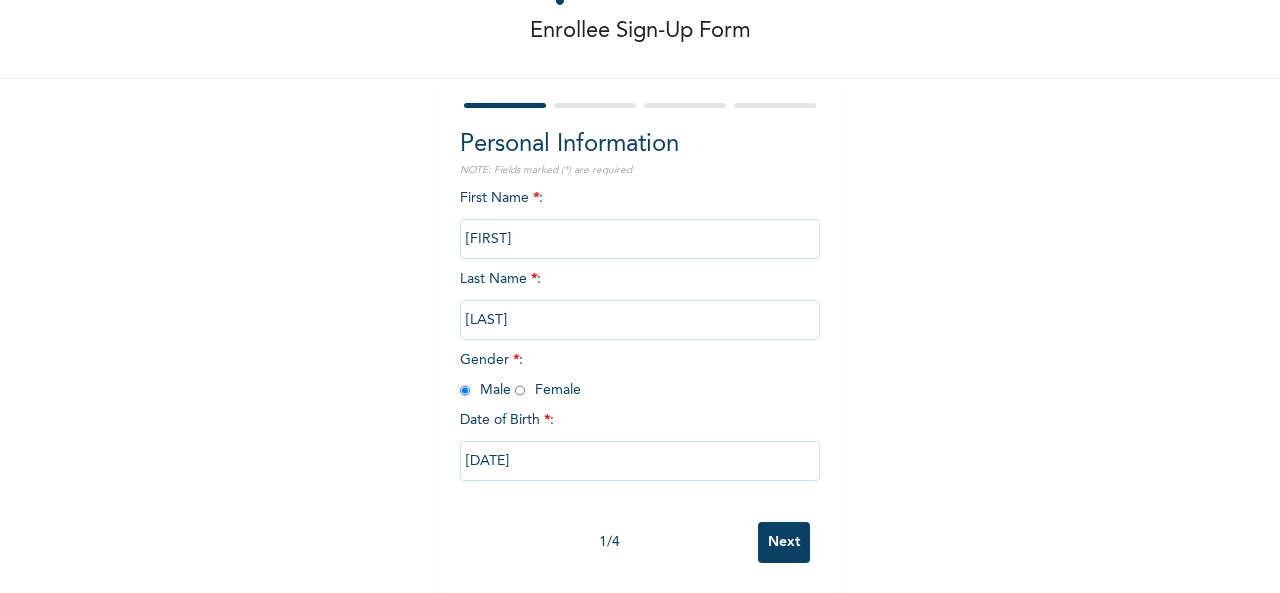 click on "Next" at bounding box center (784, 542) 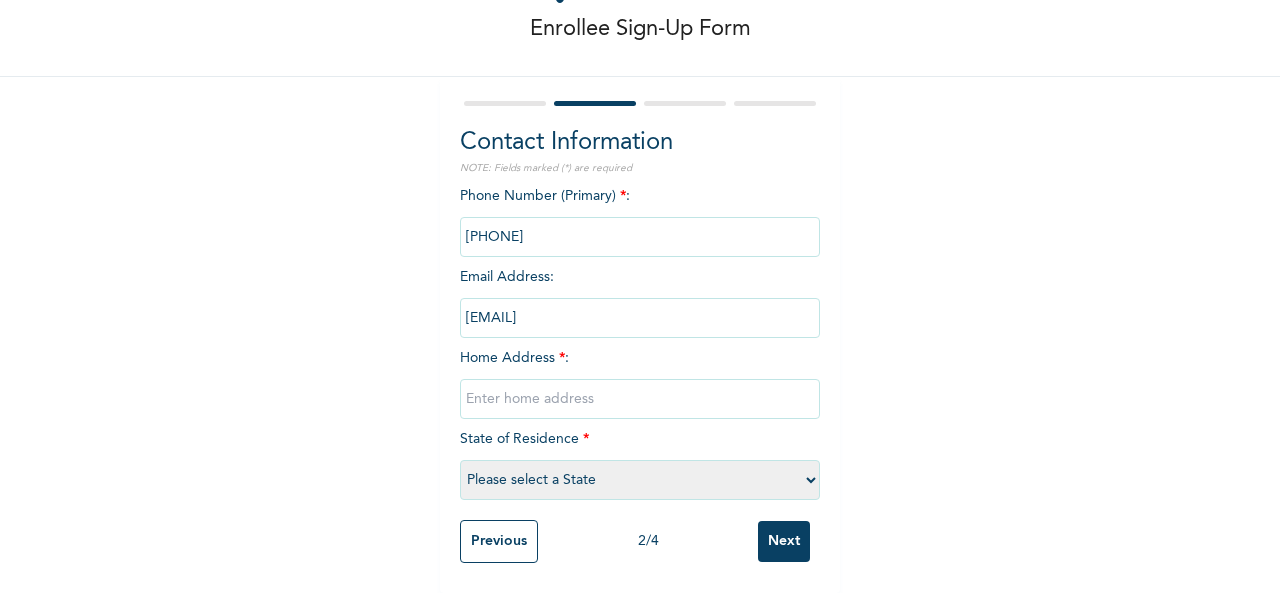 click at bounding box center (640, 399) 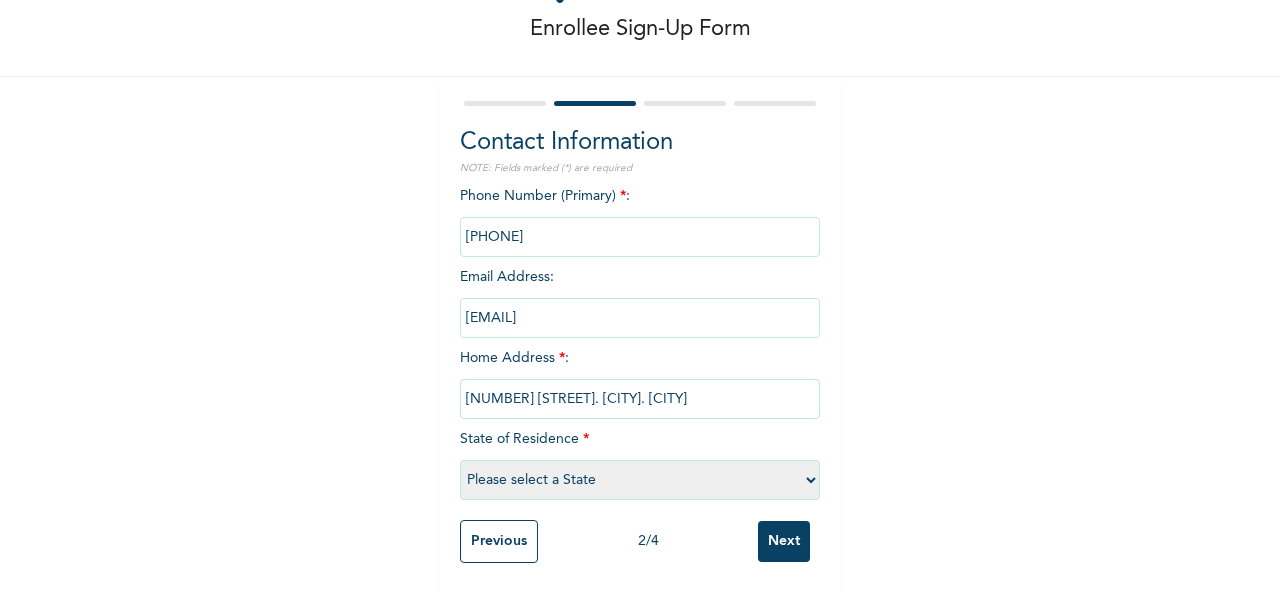 type on "[NUMBER] [STREET]. [CITY]. [CITY]" 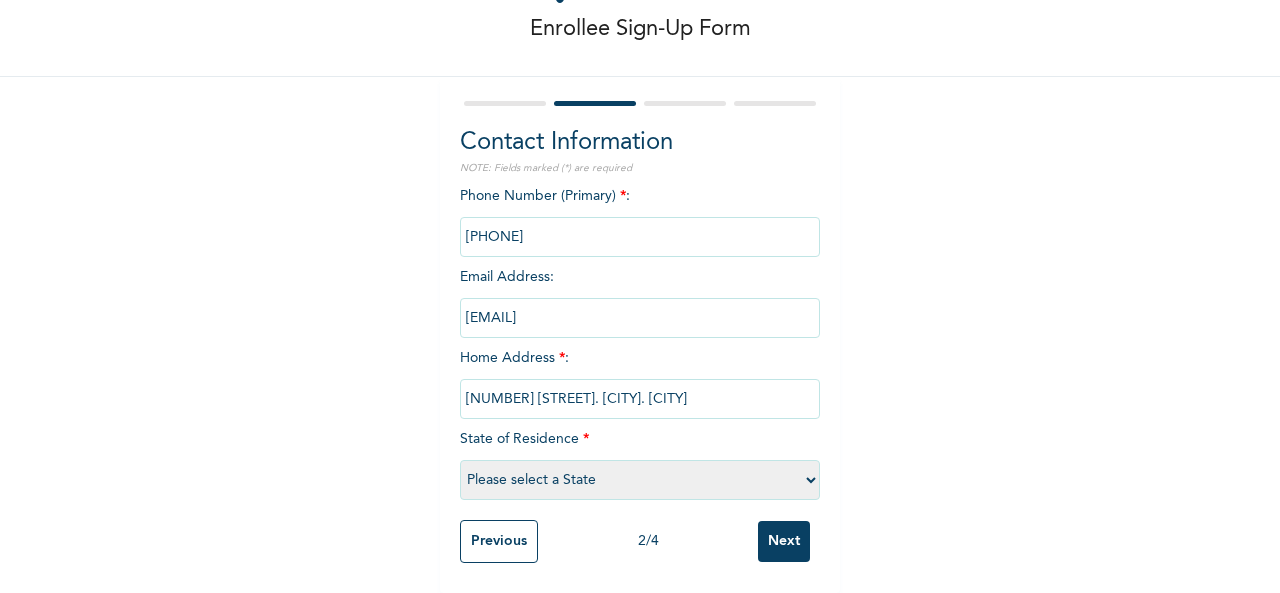 click on "Please select a State Abia Abuja (FCT) Adamawa Akwa Ibom Anambra Bauchi Bayelsa Benue Borno Cross River Delta Ebonyi Edo Ekiti Enugu Gombe Imo Jigawa Kaduna Kano Katsina Kebbi Kogi Kwara Lagos Nasarawa Niger Ogun Ondo Osun Oyo Plateau Rivers Sokoto Taraba Yobe Zamfara" at bounding box center [640, 480] 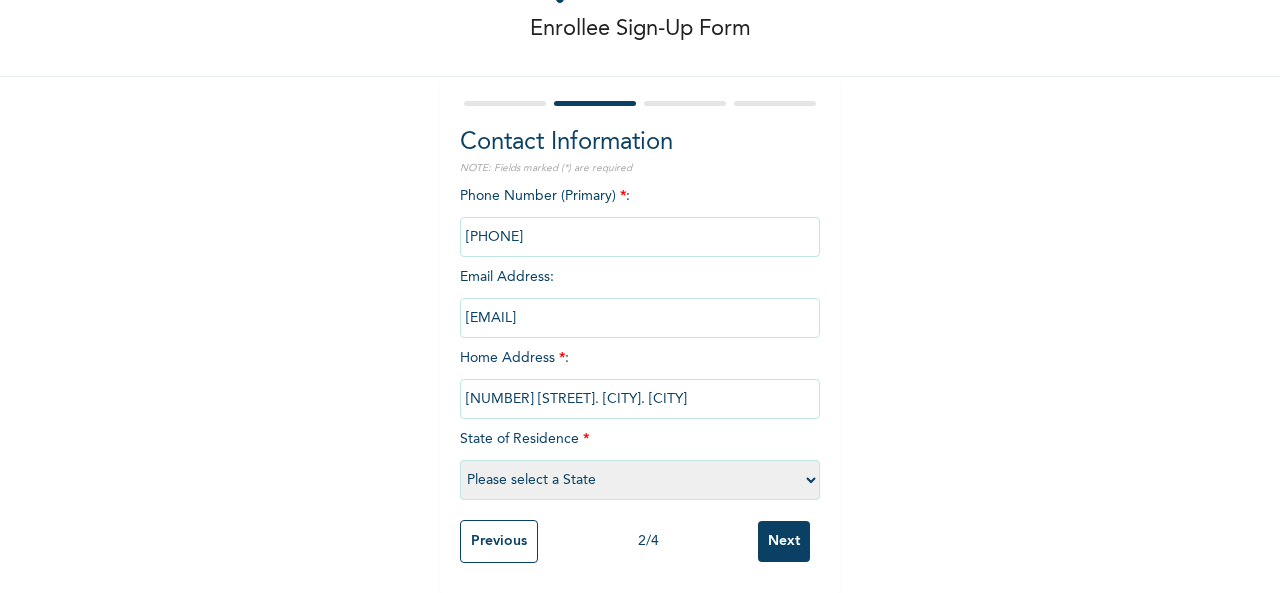 select on "4" 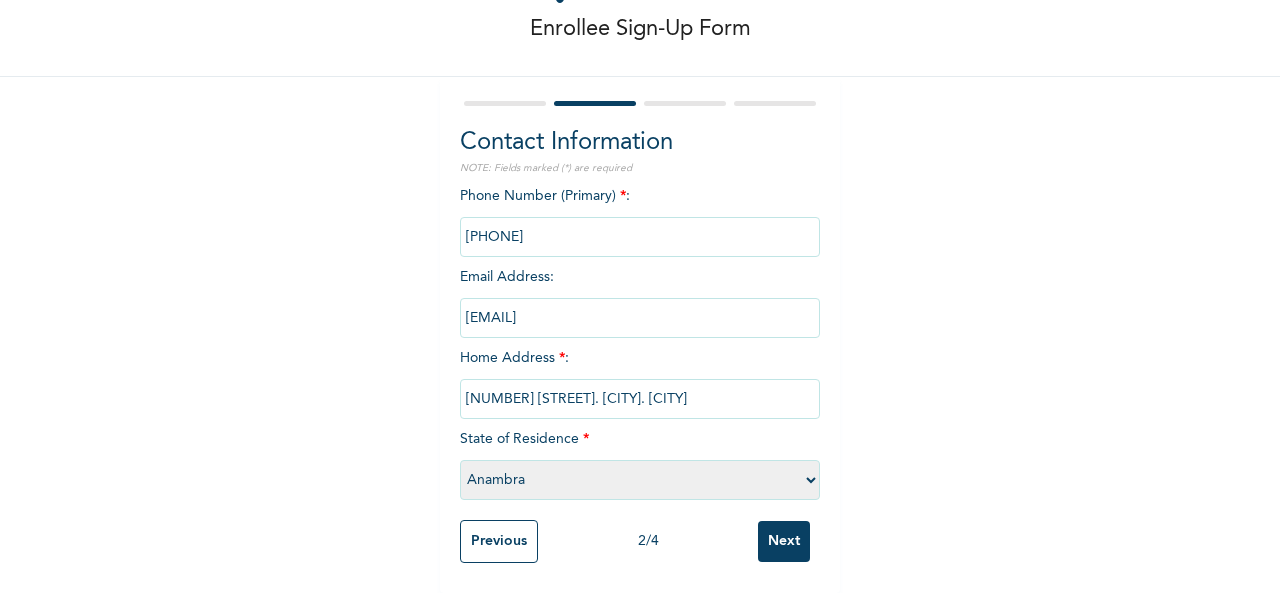 click on "Please select a State Abia Abuja (FCT) Adamawa Akwa Ibom Anambra Bauchi Bayelsa Benue Borno Cross River Delta Ebonyi Edo Ekiti Enugu Gombe Imo Jigawa Kaduna Kano Katsina Kebbi Kogi Kwara Lagos Nasarawa Niger Ogun Ondo Osun Oyo Plateau Rivers Sokoto Taraba Yobe Zamfara" at bounding box center (640, 480) 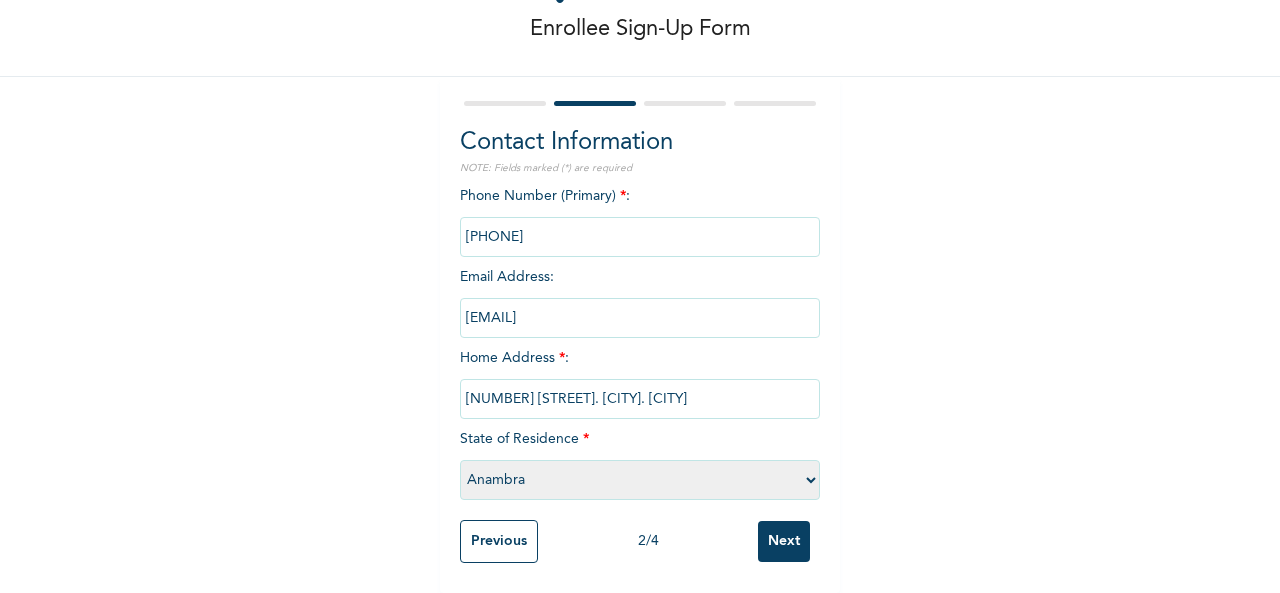 click on "Next" at bounding box center (784, 541) 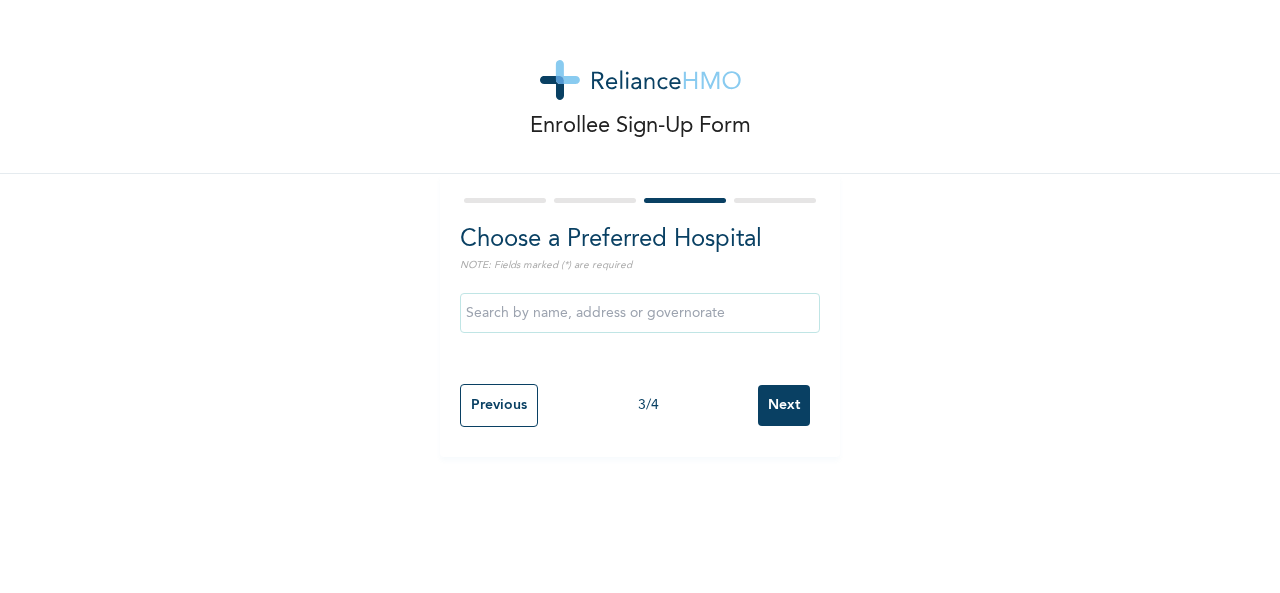 scroll, scrollTop: 0, scrollLeft: 0, axis: both 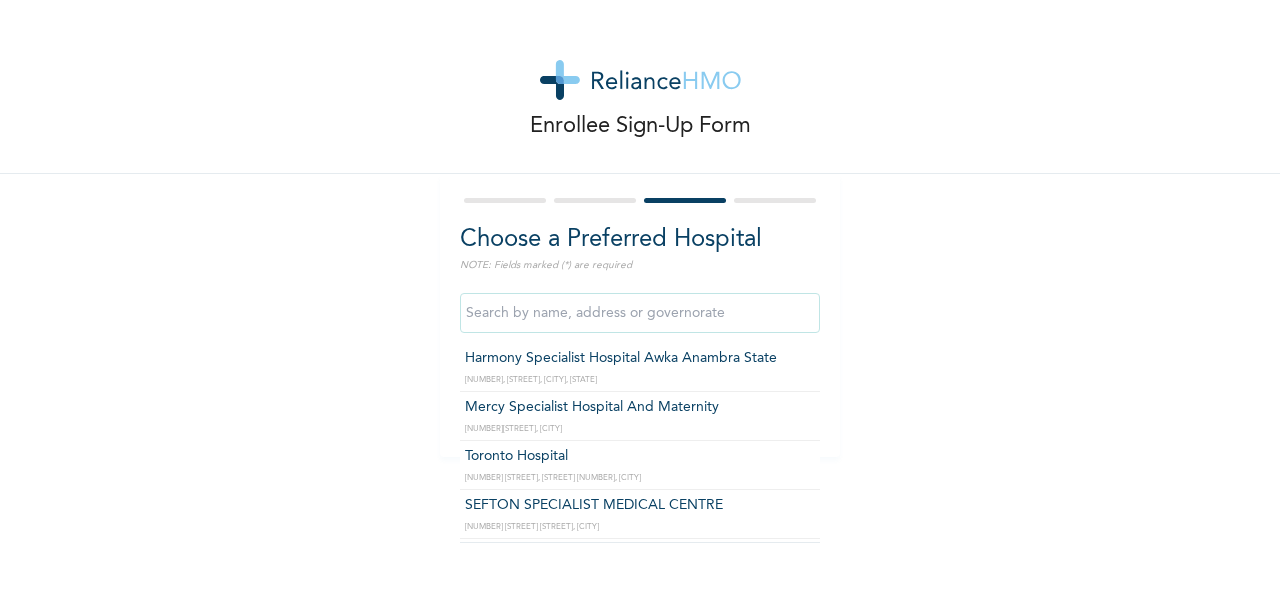 click at bounding box center [640, 313] 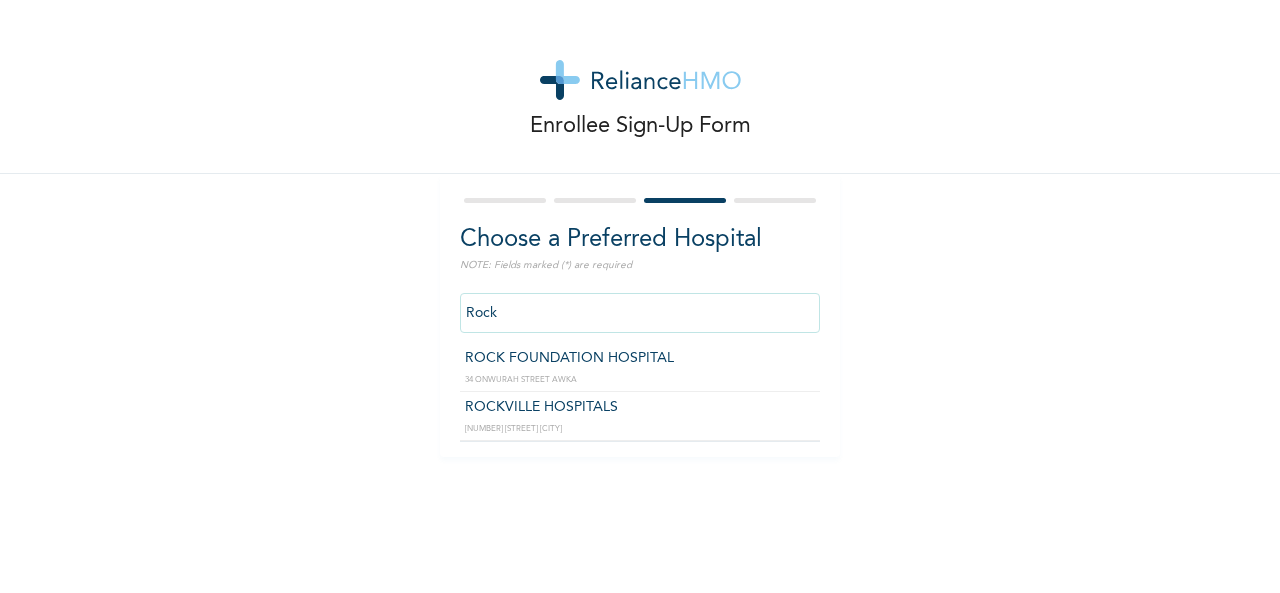 type on "ROCKVILLE HOSPITALS" 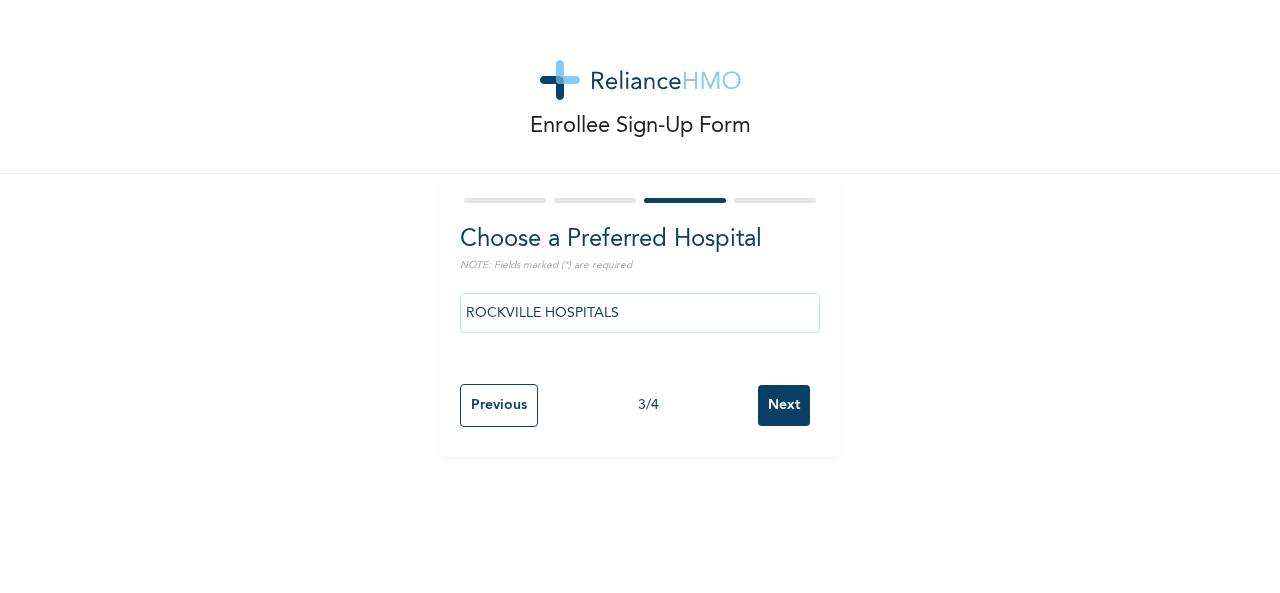 click on "Next" at bounding box center [784, 405] 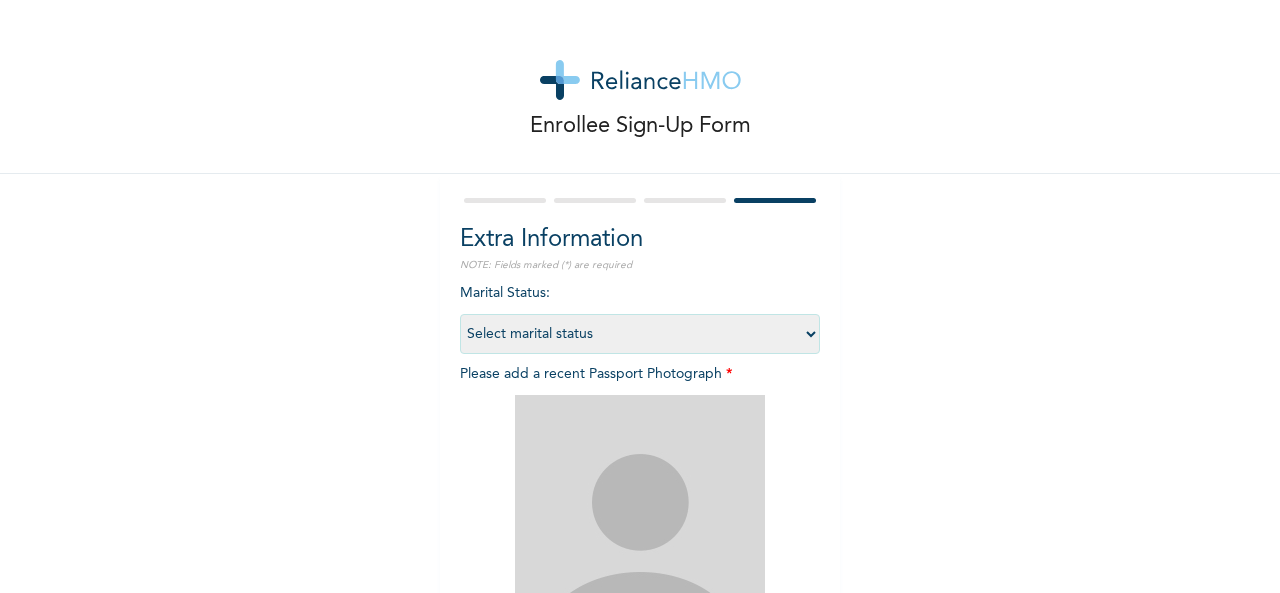 click on "Select marital status Single Married Divorced Widow/Widower" at bounding box center (640, 334) 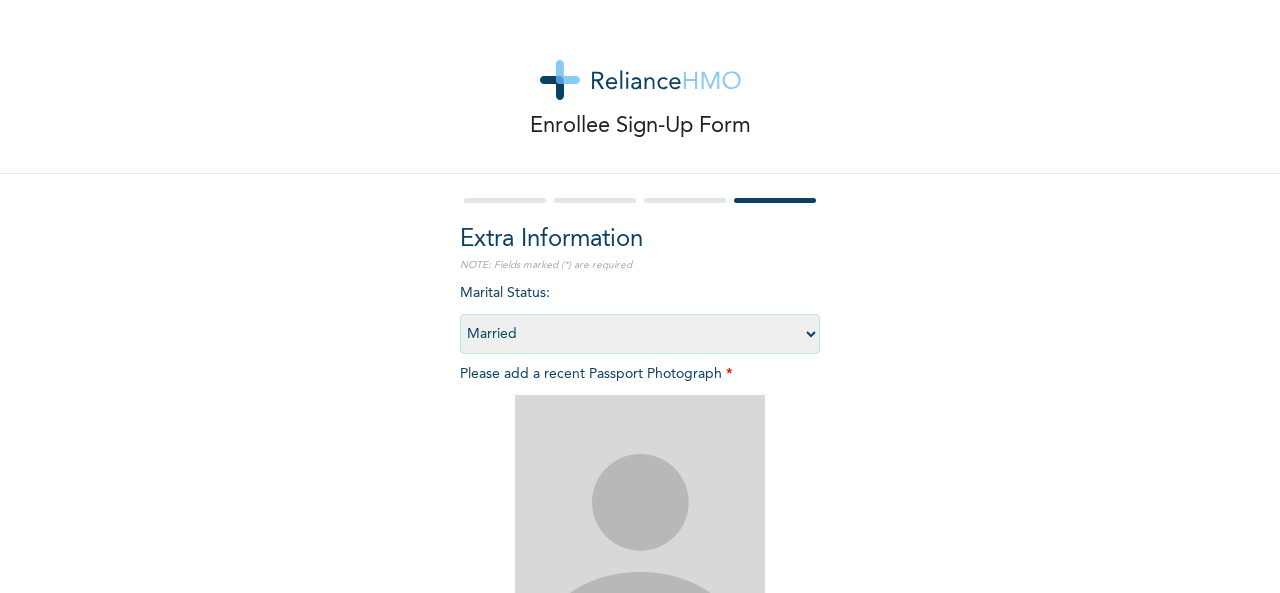 click on "Select marital status Single Married Divorced Widow/Widower" at bounding box center [640, 334] 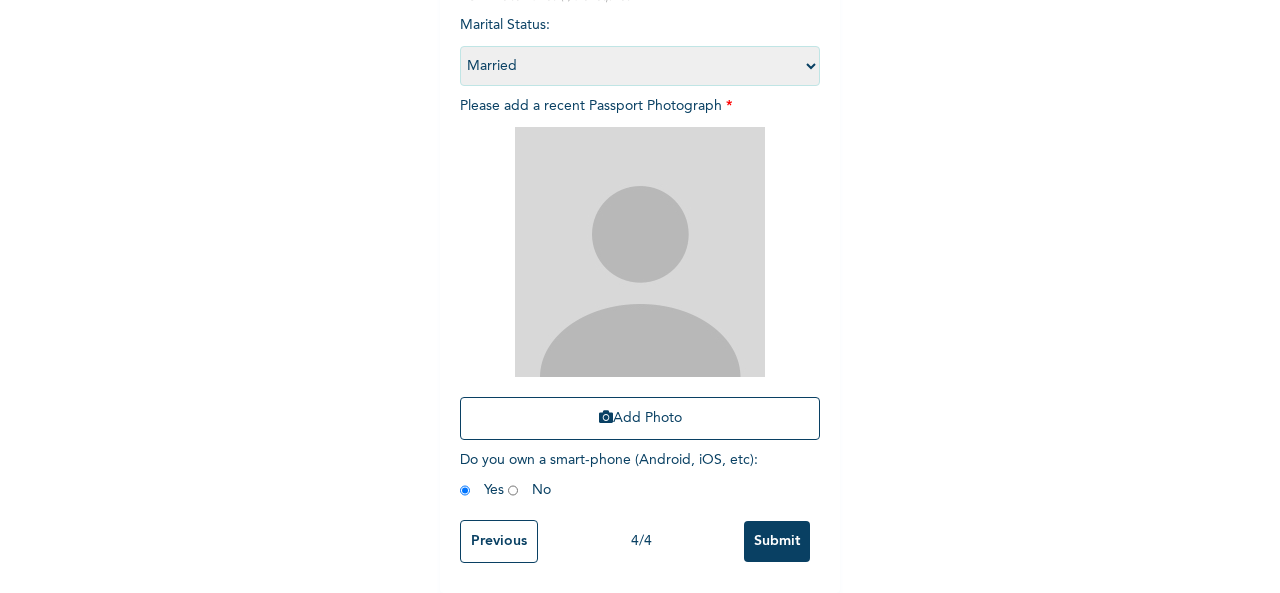 scroll, scrollTop: 284, scrollLeft: 0, axis: vertical 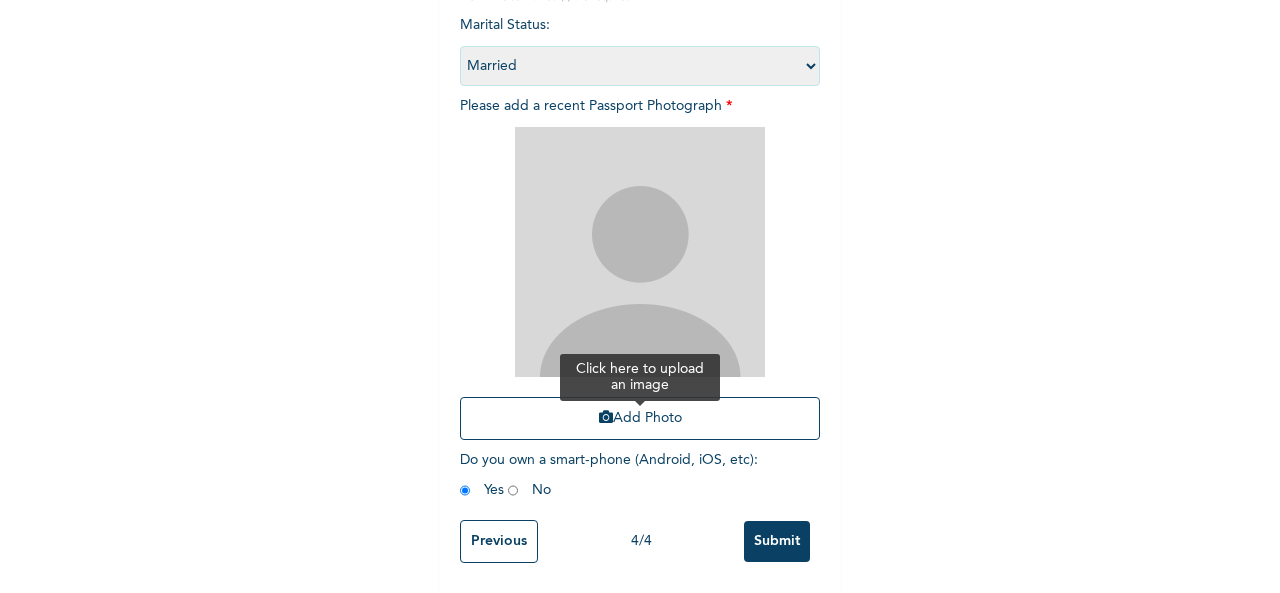 click on "Add Photo" at bounding box center [640, 418] 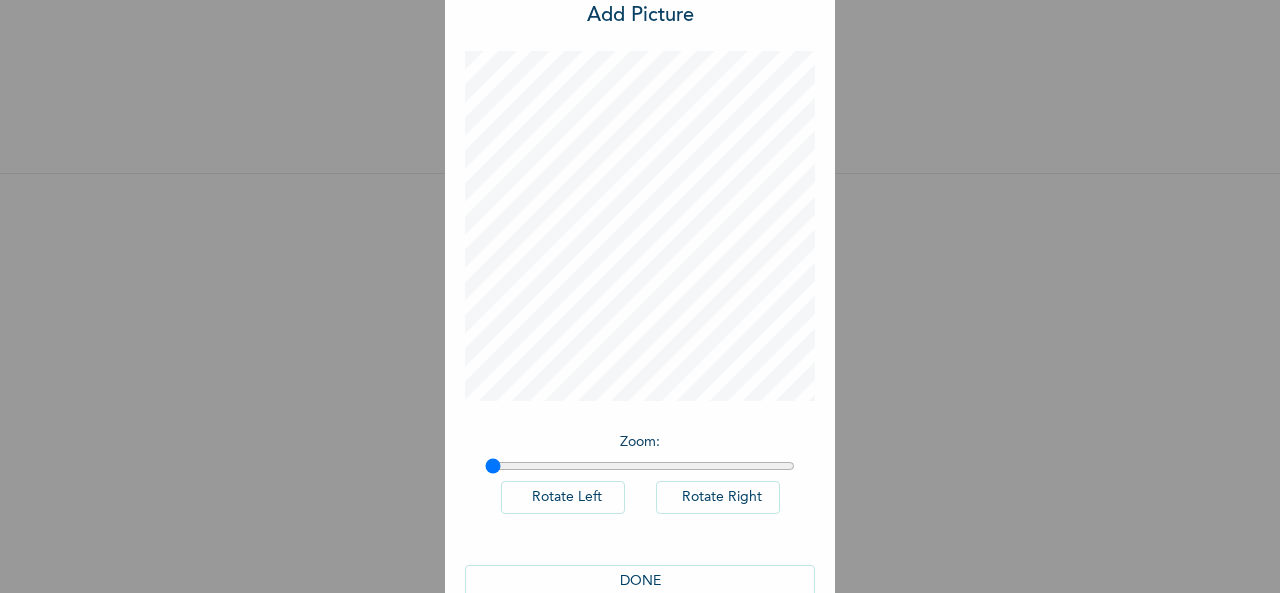 scroll, scrollTop: 104, scrollLeft: 0, axis: vertical 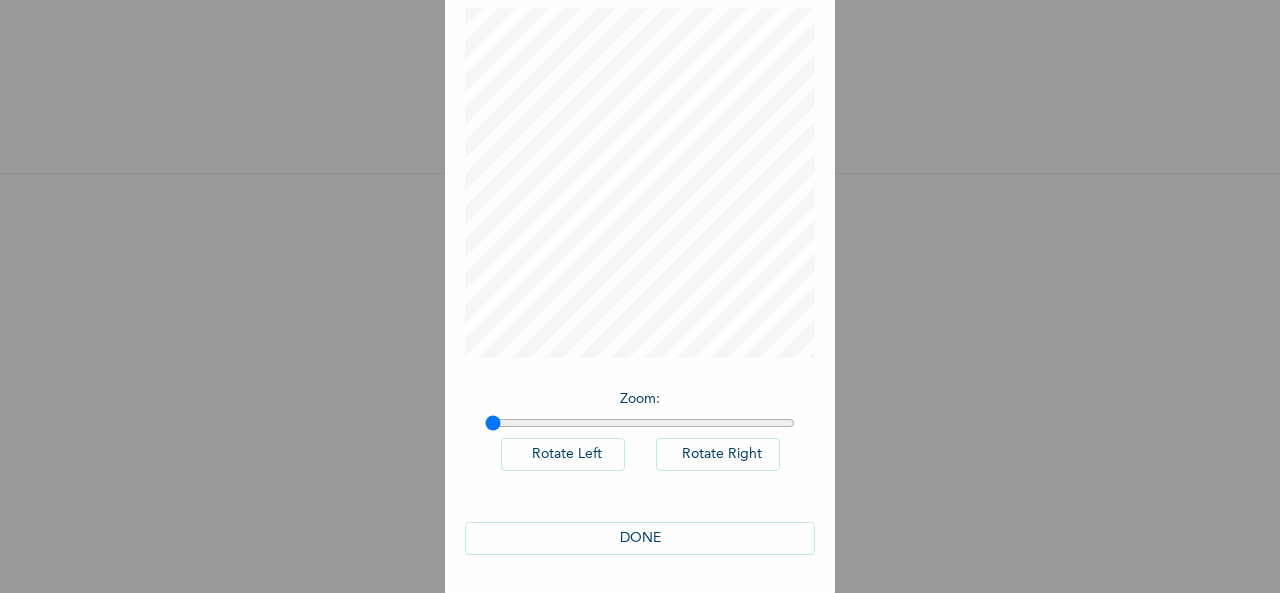click on "DONE" at bounding box center (640, 538) 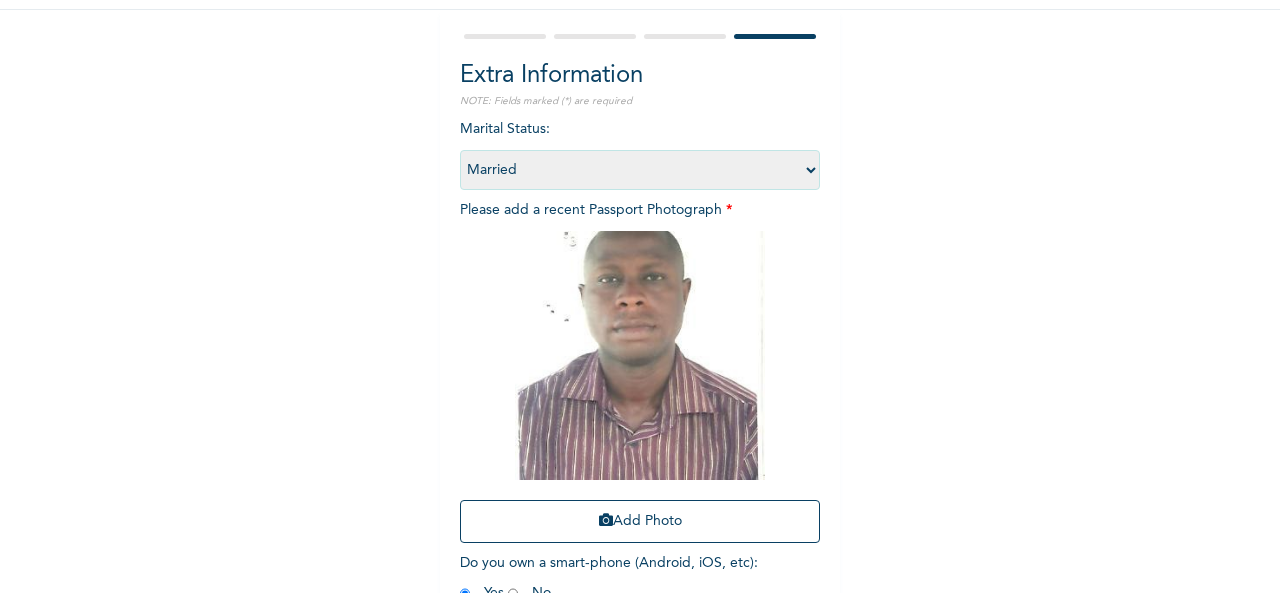 scroll, scrollTop: 284, scrollLeft: 0, axis: vertical 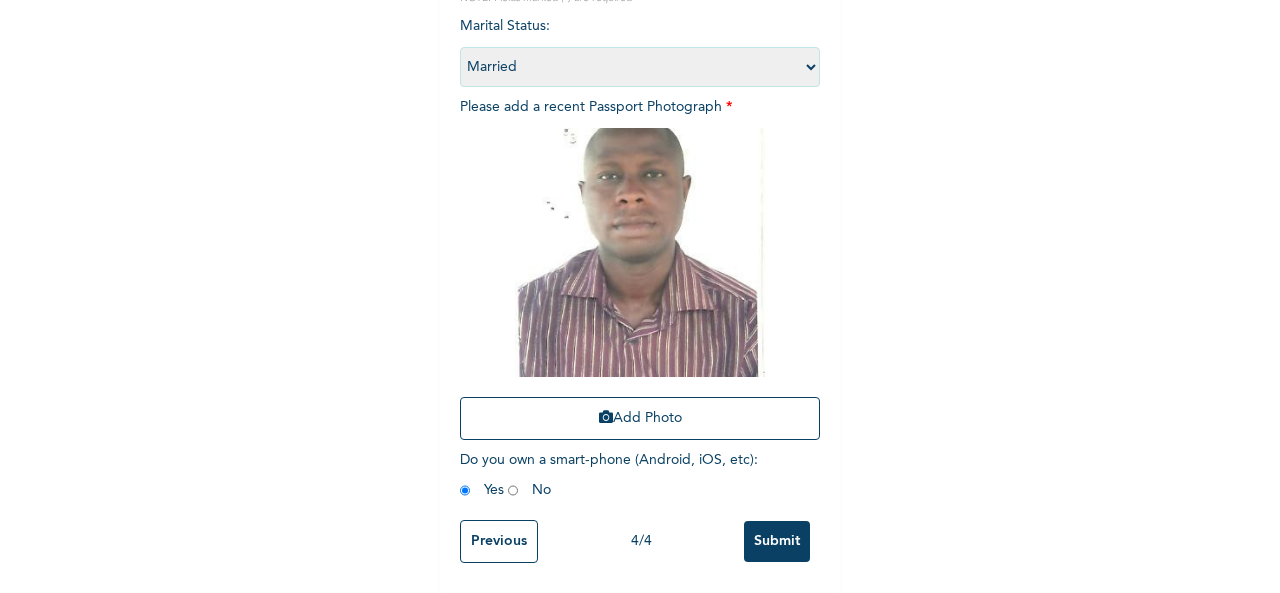 click on "Submit" at bounding box center [777, 541] 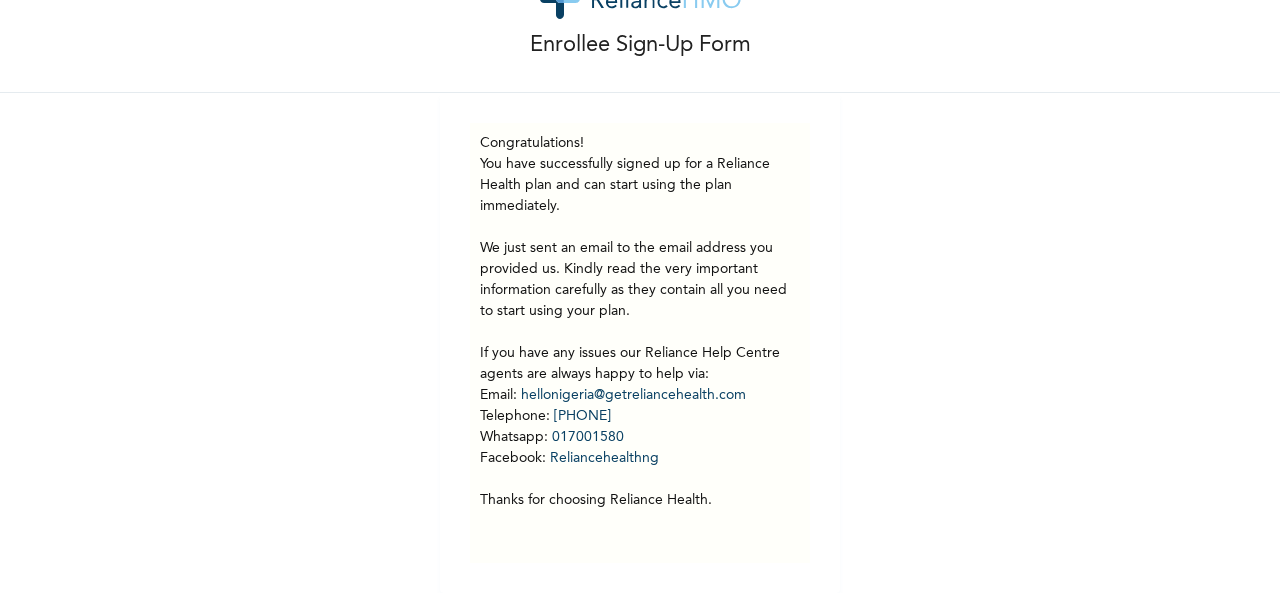 scroll, scrollTop: 96, scrollLeft: 0, axis: vertical 